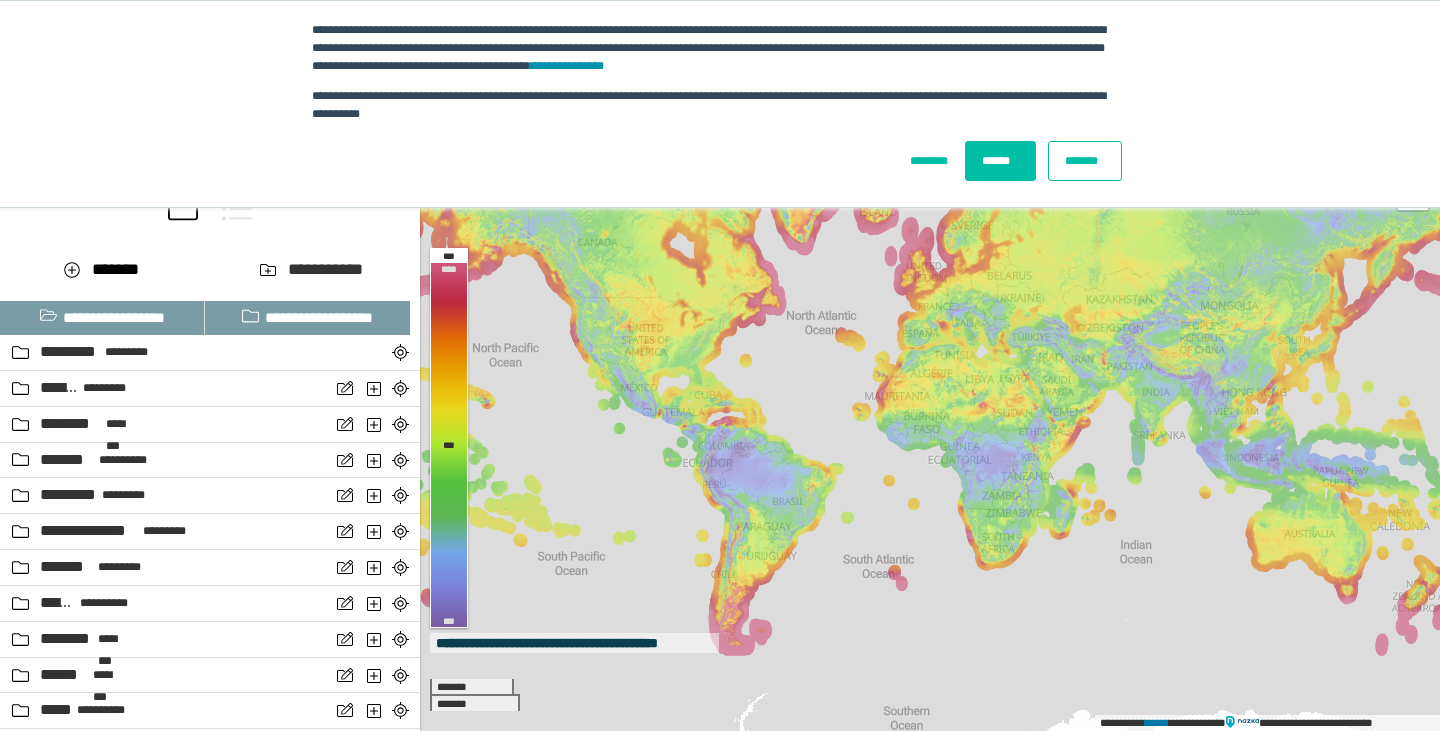 scroll, scrollTop: 0, scrollLeft: 0, axis: both 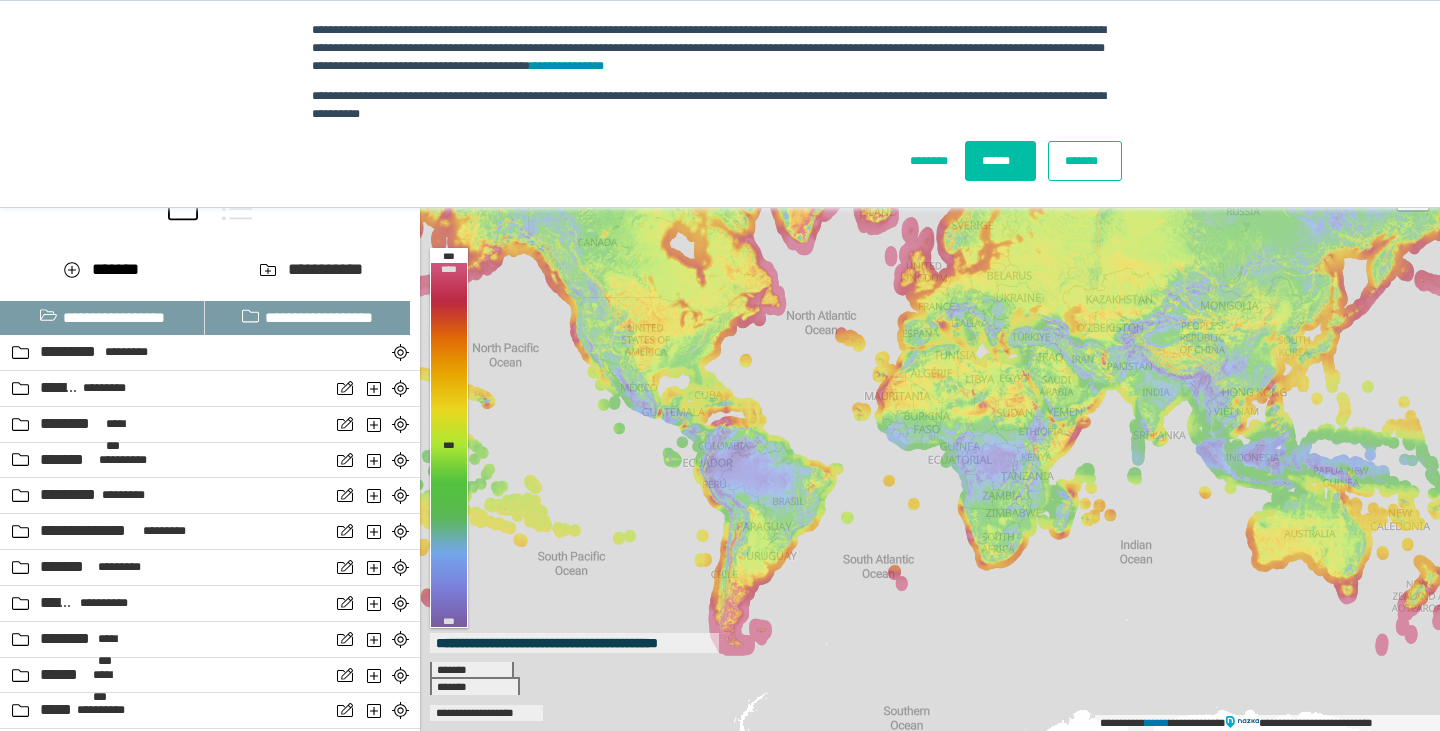 click on "******" at bounding box center [1000, 161] 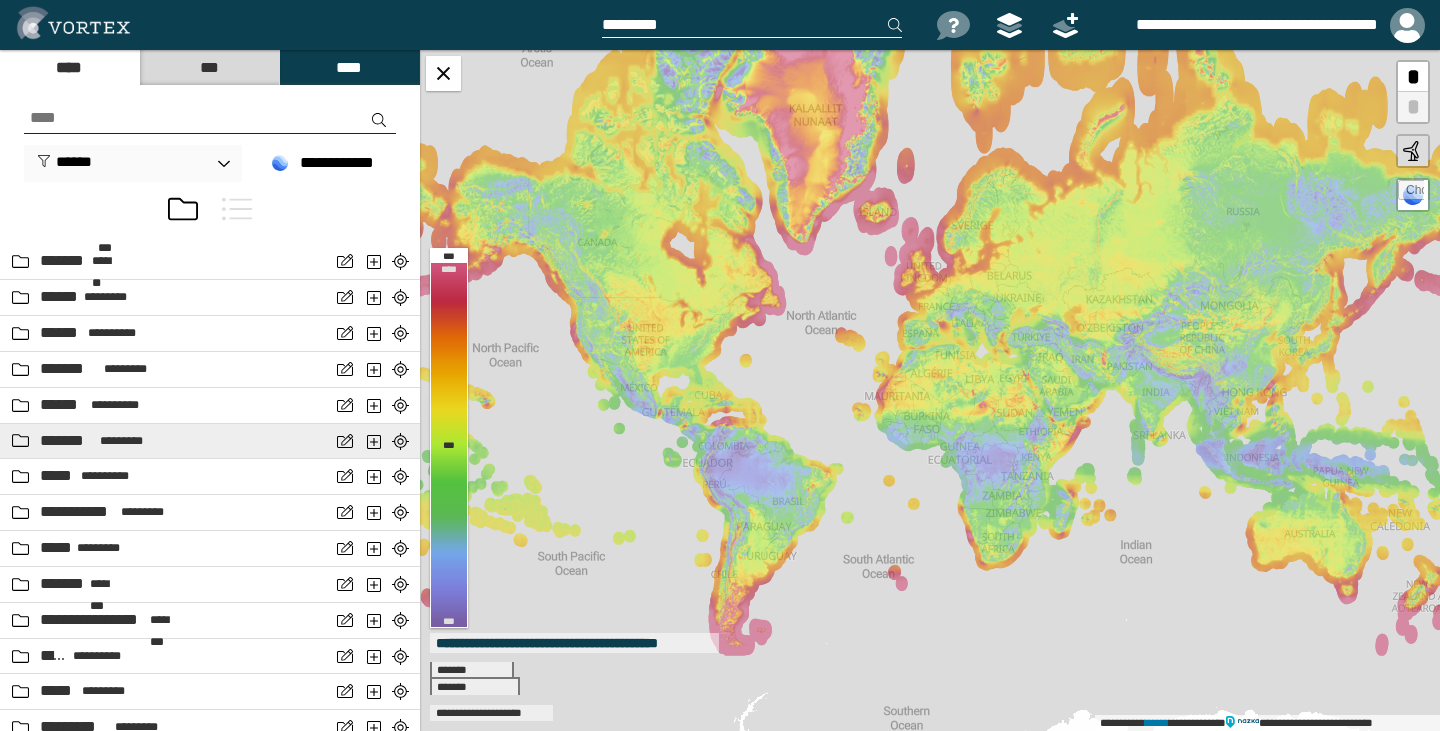 scroll, scrollTop: 600, scrollLeft: 0, axis: vertical 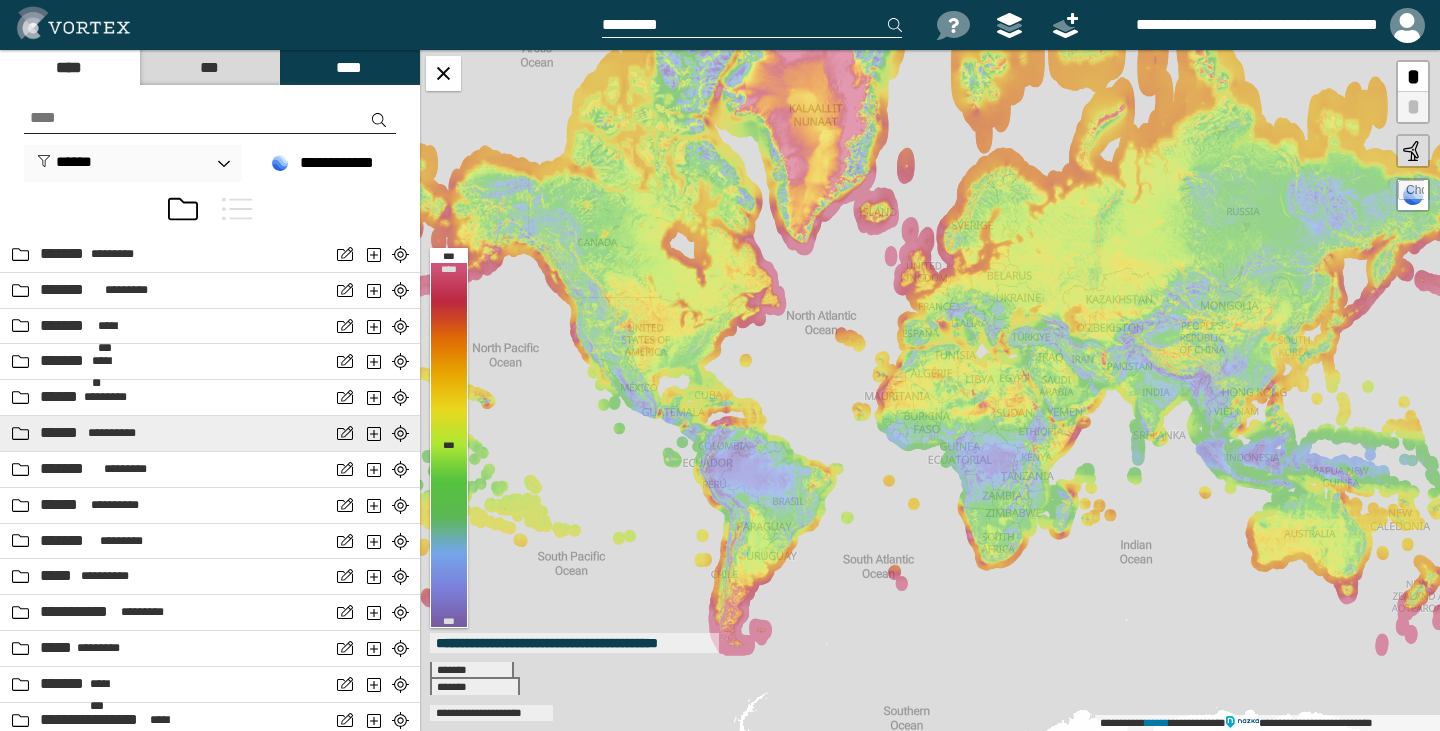 click on "******" at bounding box center [61, 433] 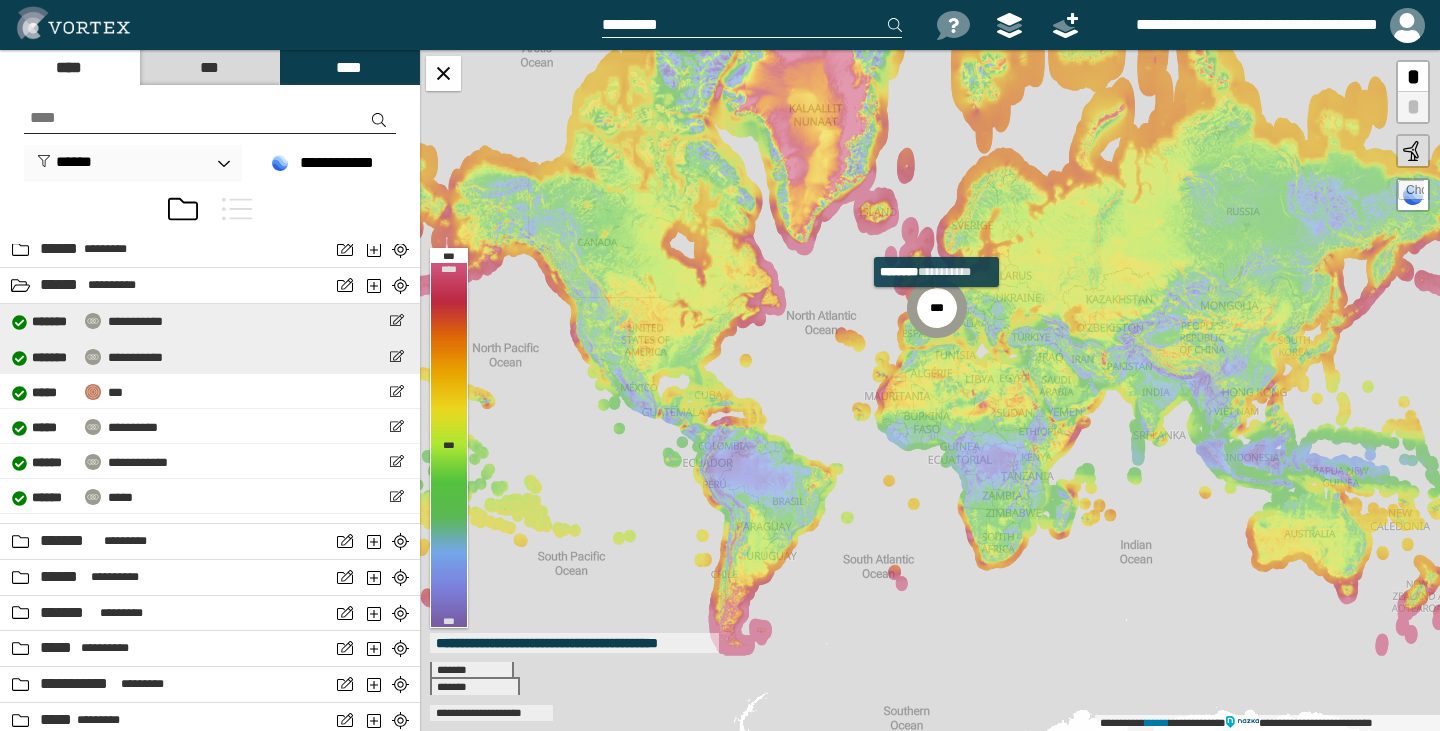 scroll, scrollTop: 800, scrollLeft: 0, axis: vertical 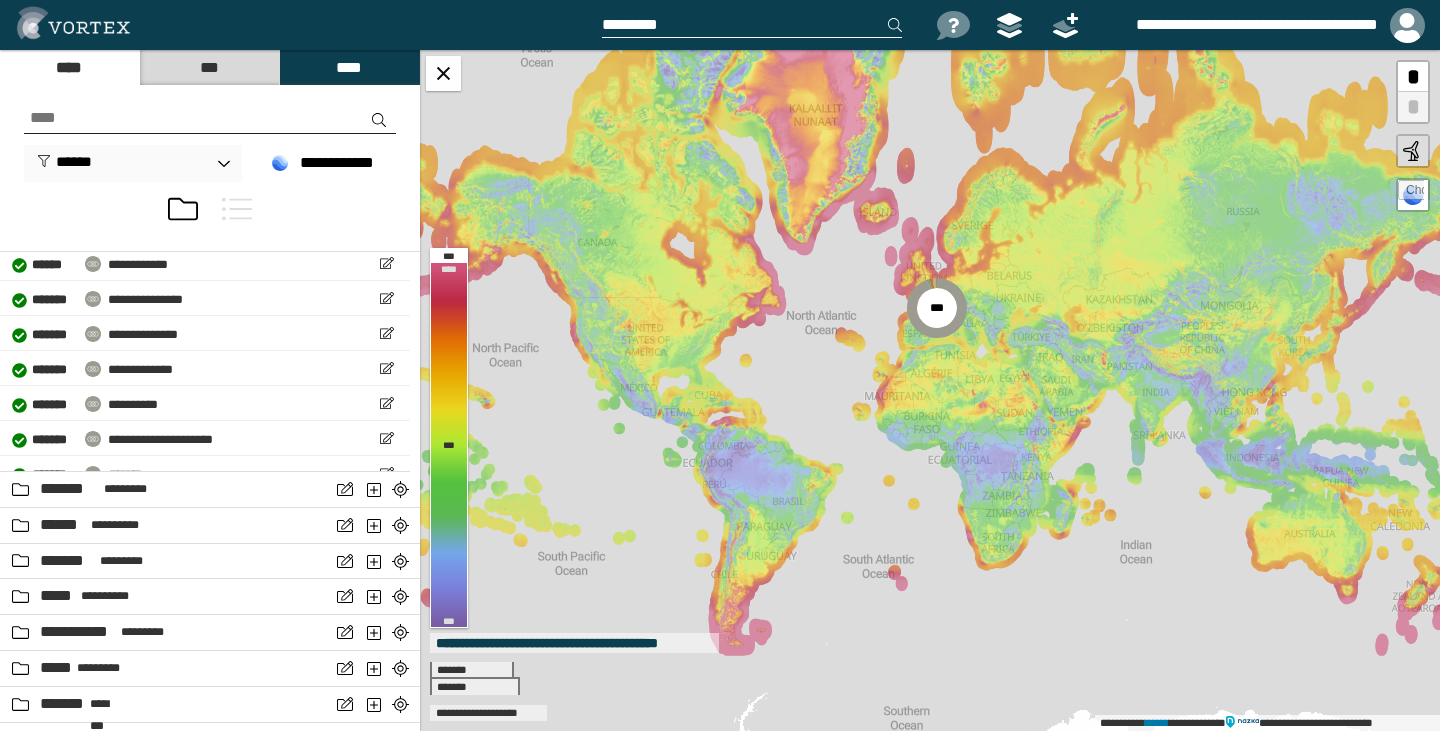 click at bounding box center [765, 25] 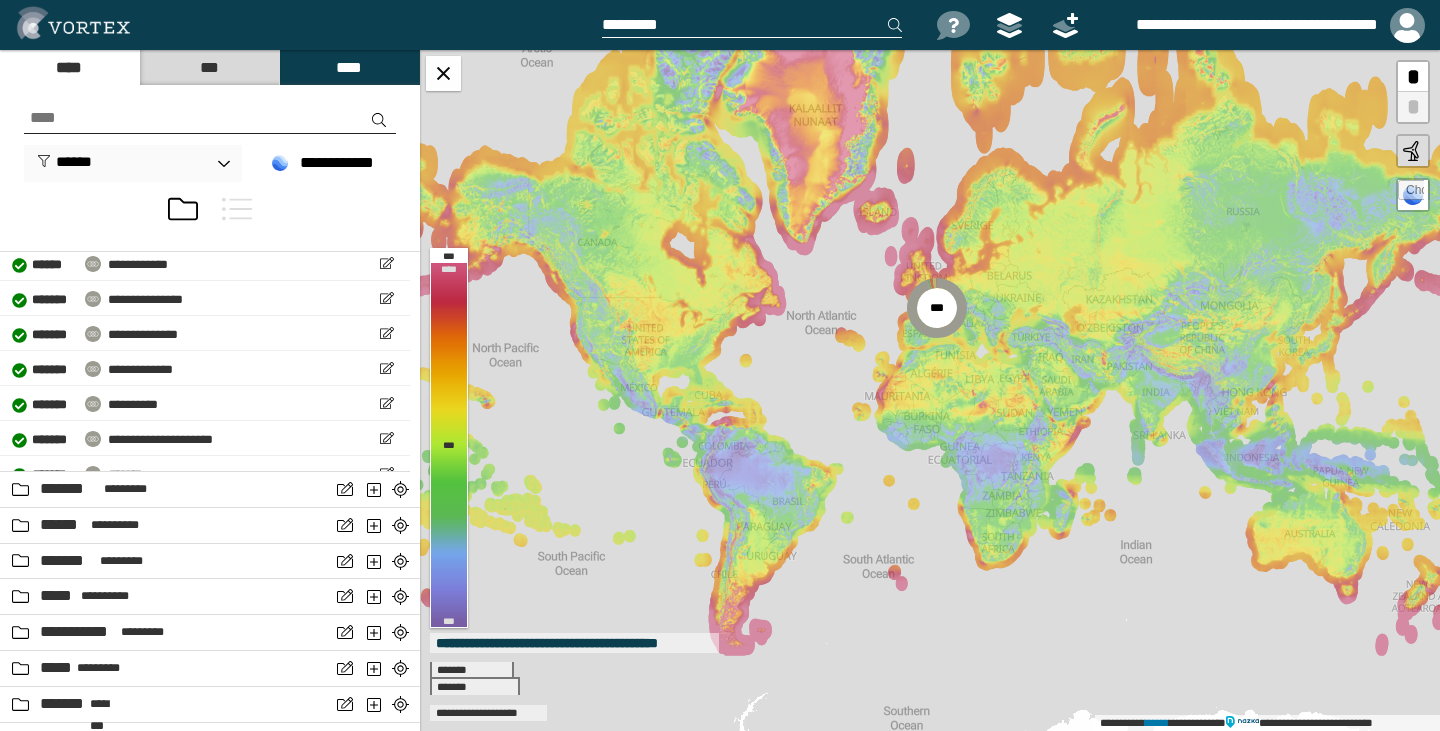 click at bounding box center [752, 25] 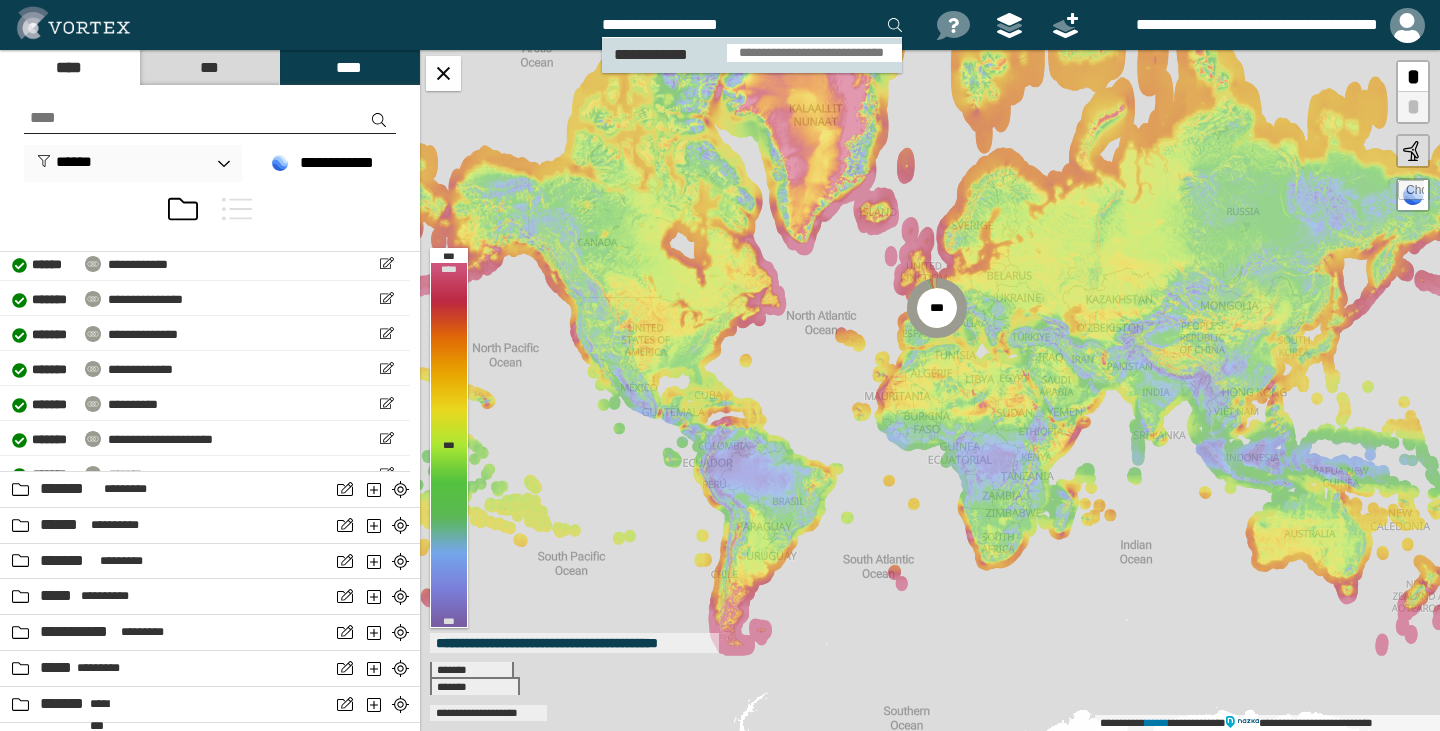 type on "**********" 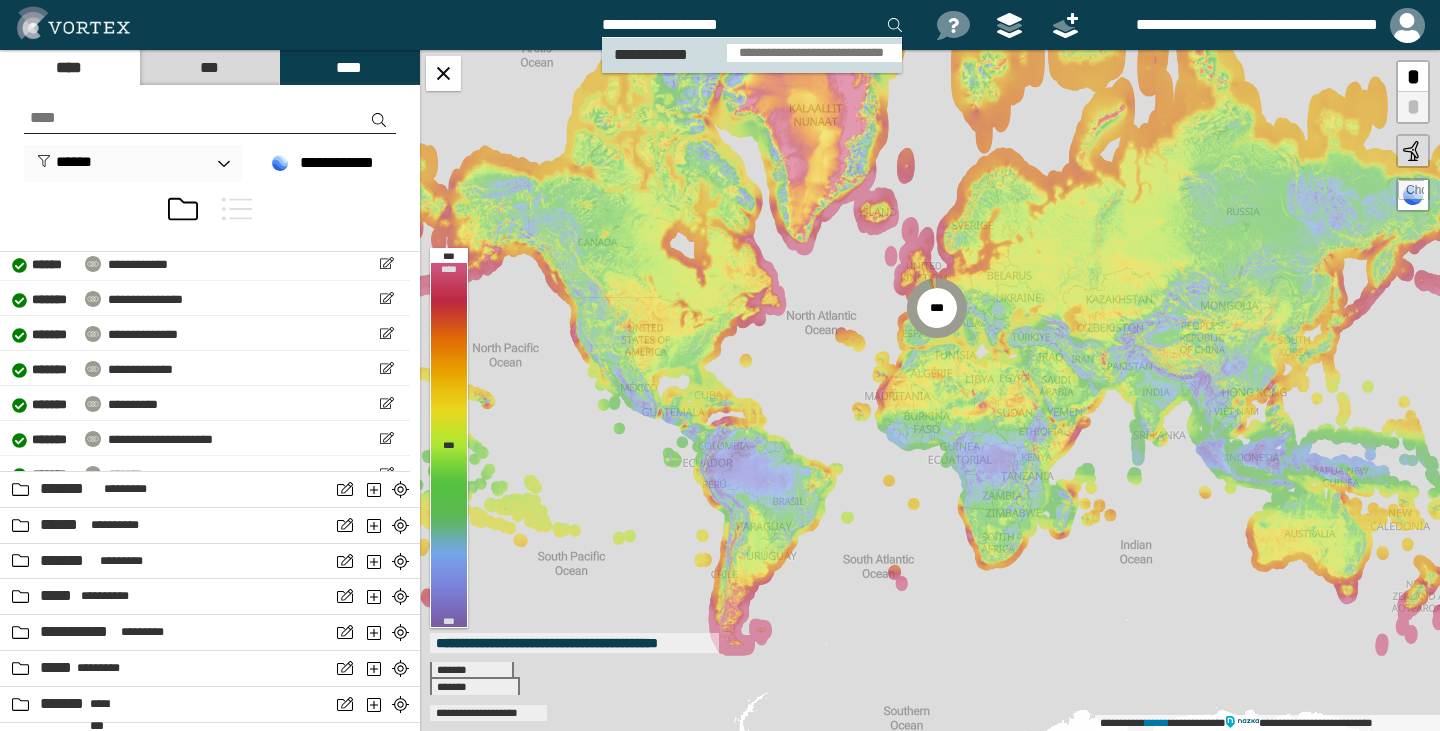 click on "**********" at bounding box center [651, 54] 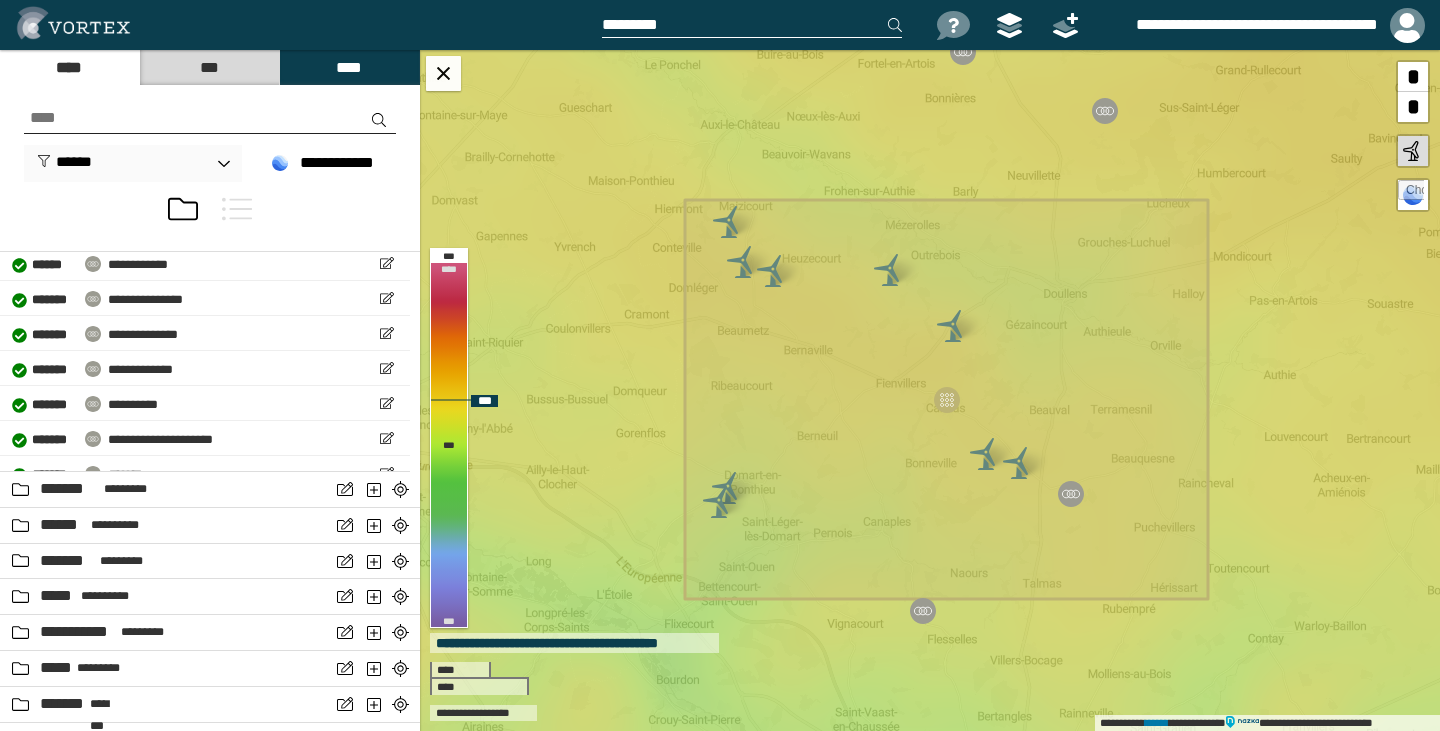 click 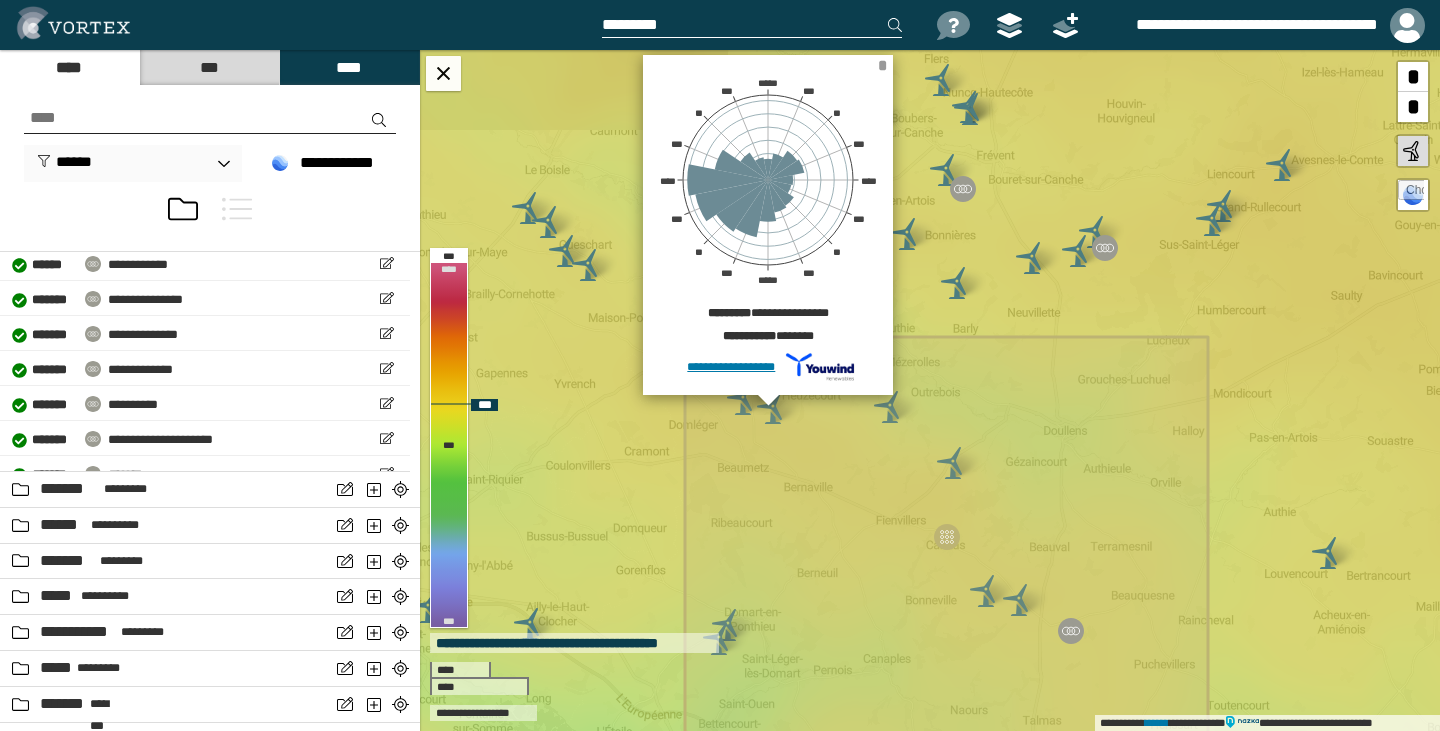 click on "*" at bounding box center [882, 65] 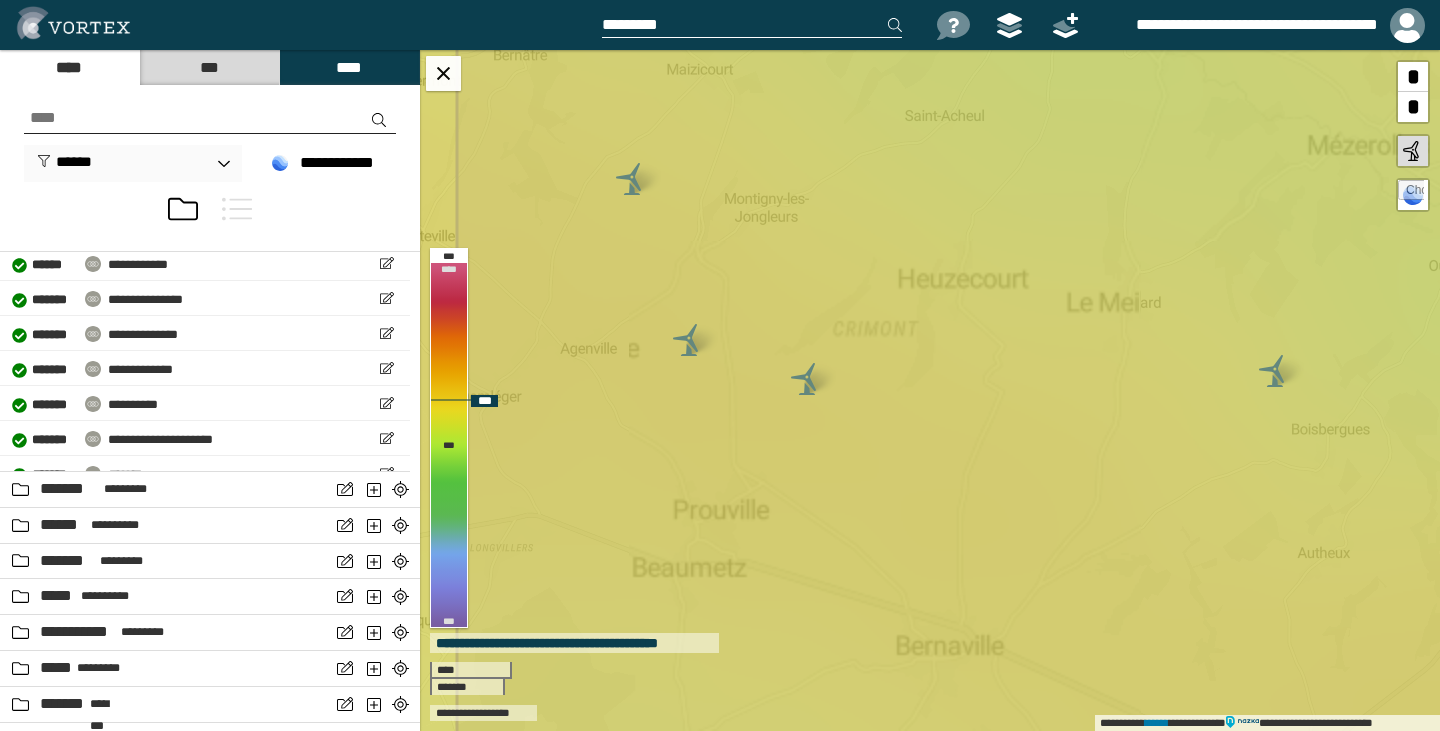 click 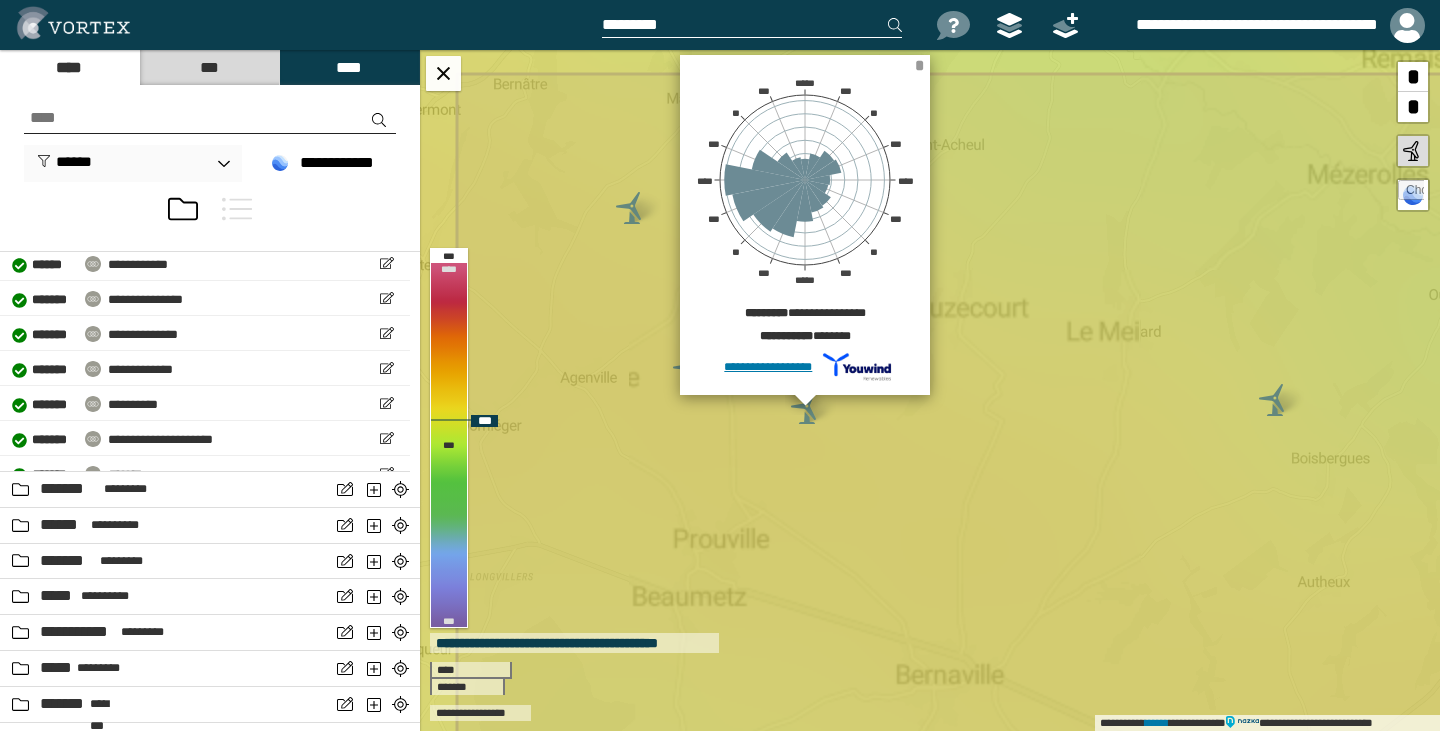 click on "*" at bounding box center [919, 65] 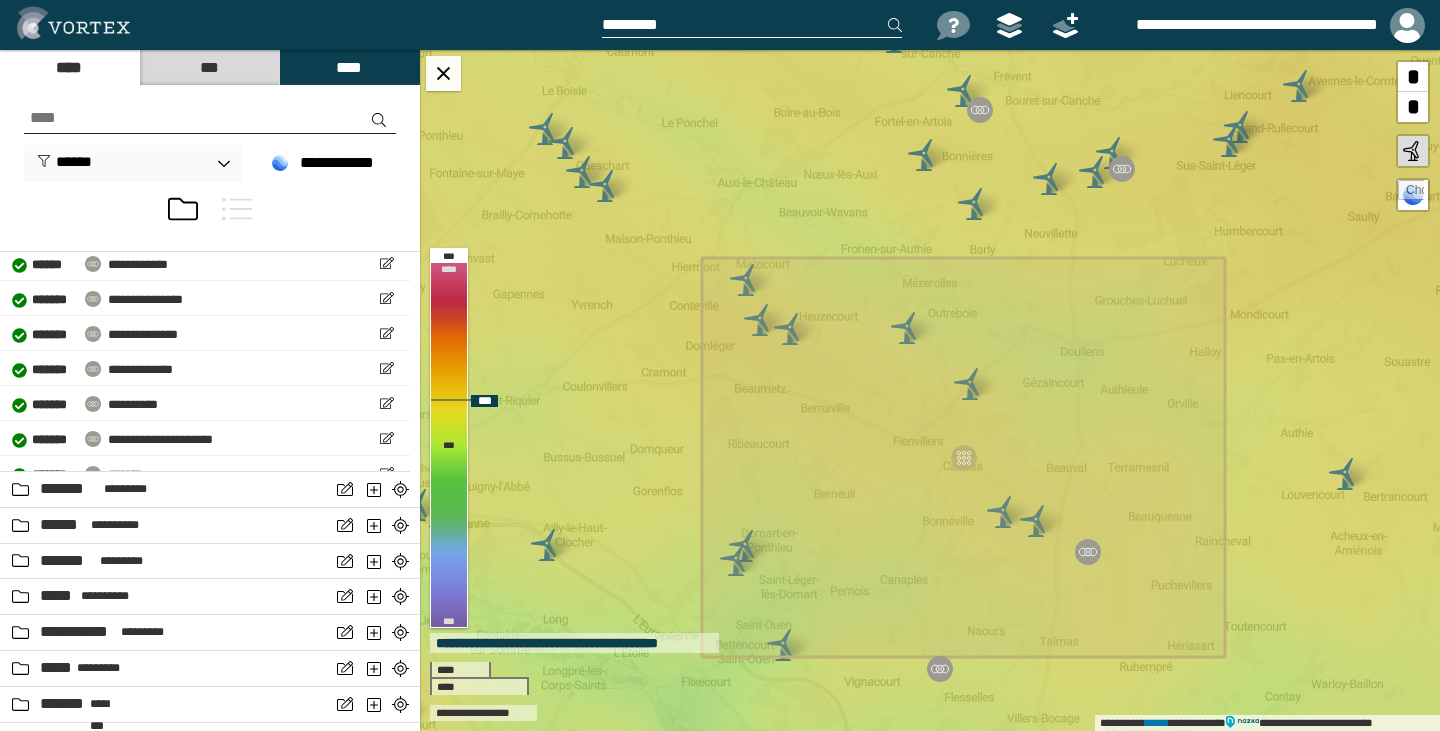 drag, startPoint x: 814, startPoint y: 385, endPoint x: 801, endPoint y: 383, distance: 13.152946 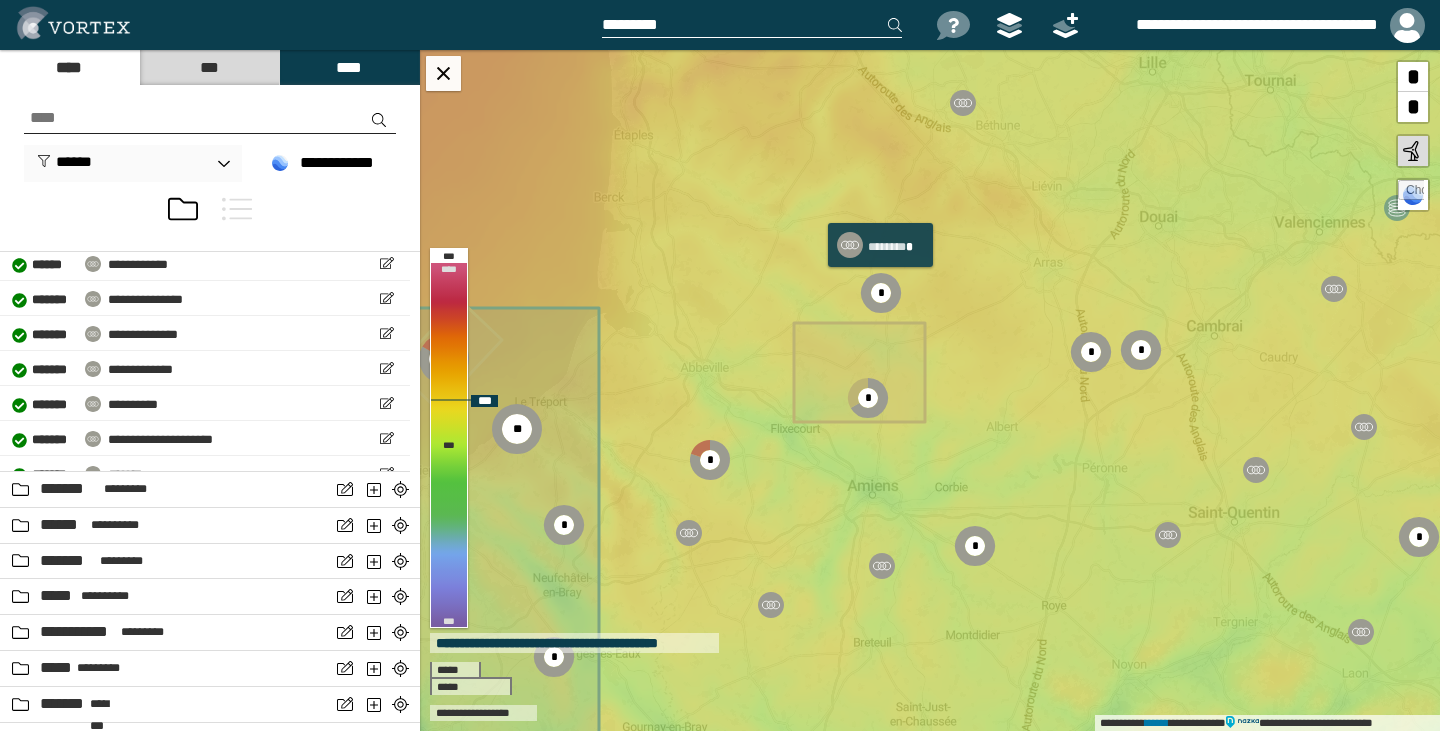 click on "*" at bounding box center (881, 293) 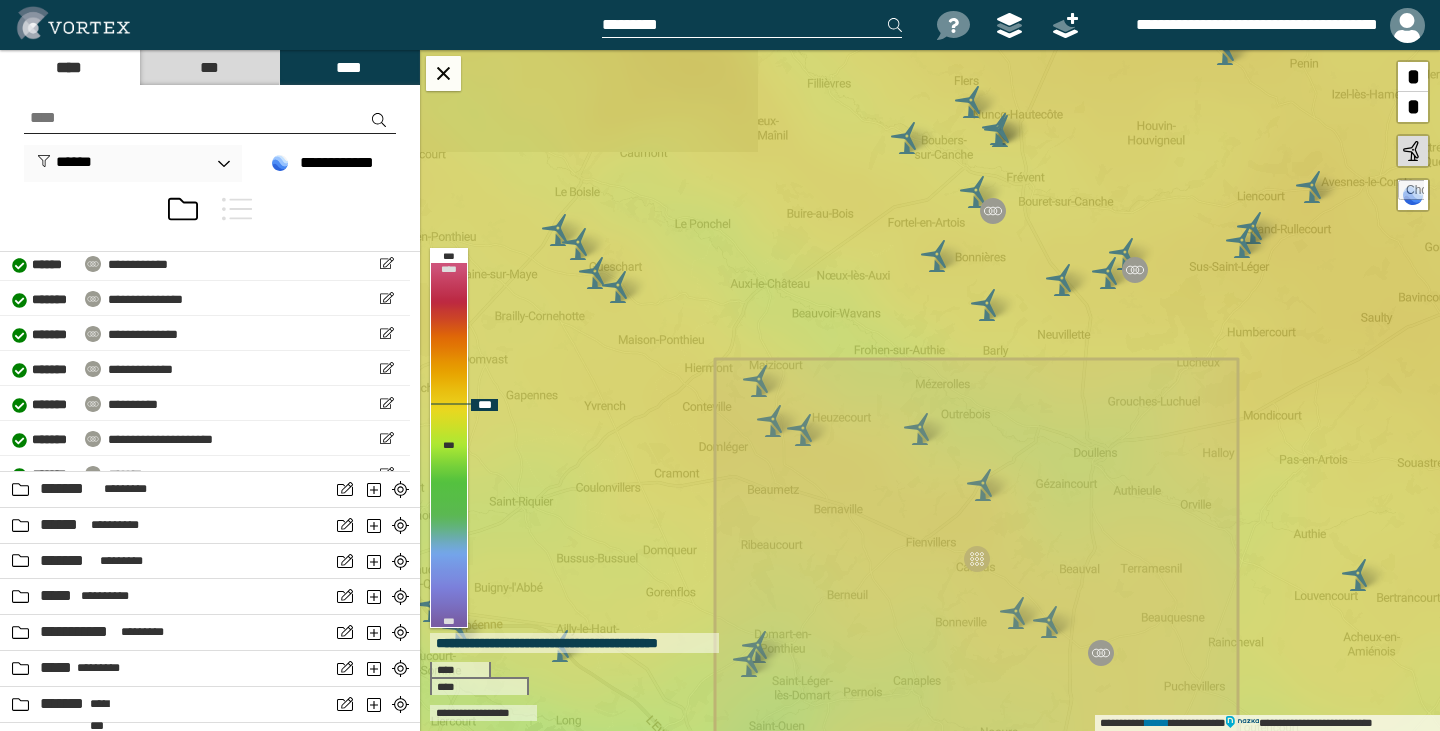 click 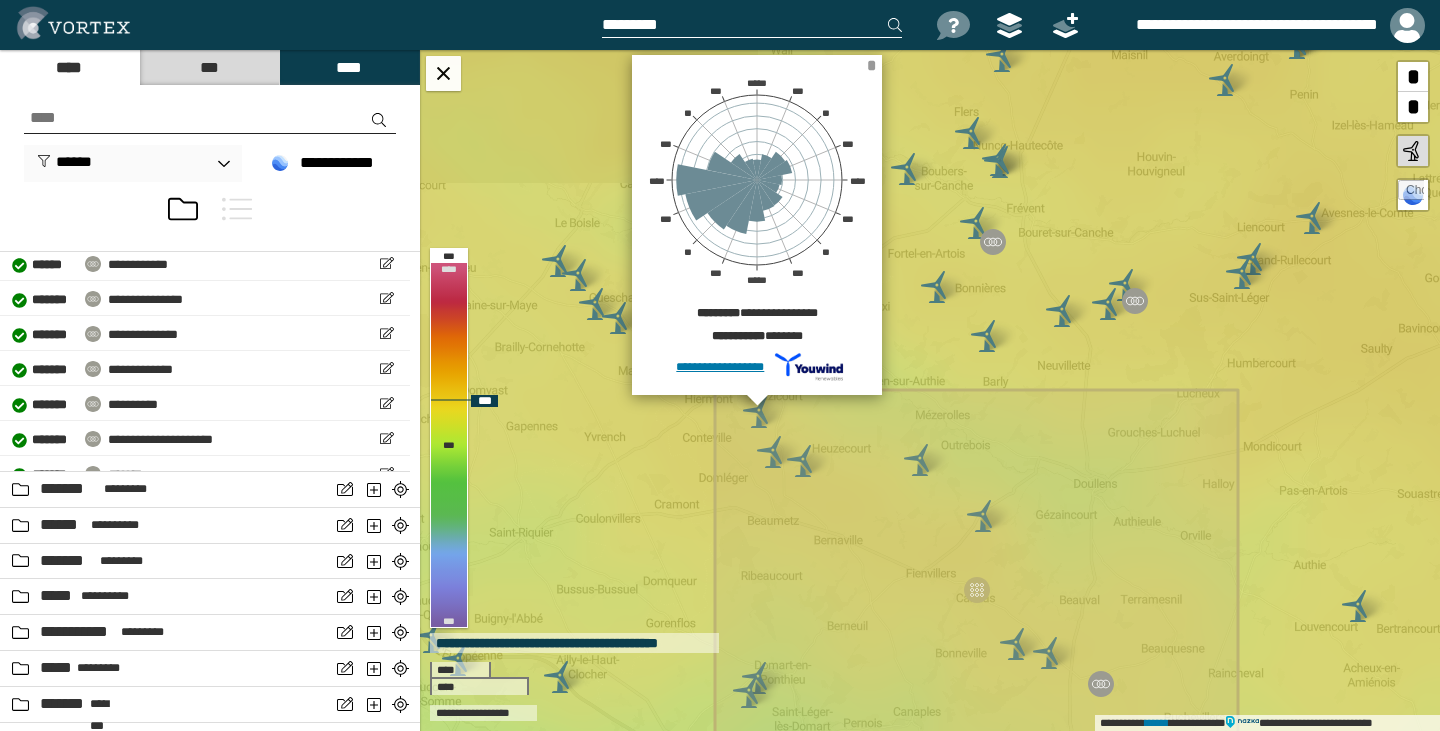 click on "*" at bounding box center [871, 65] 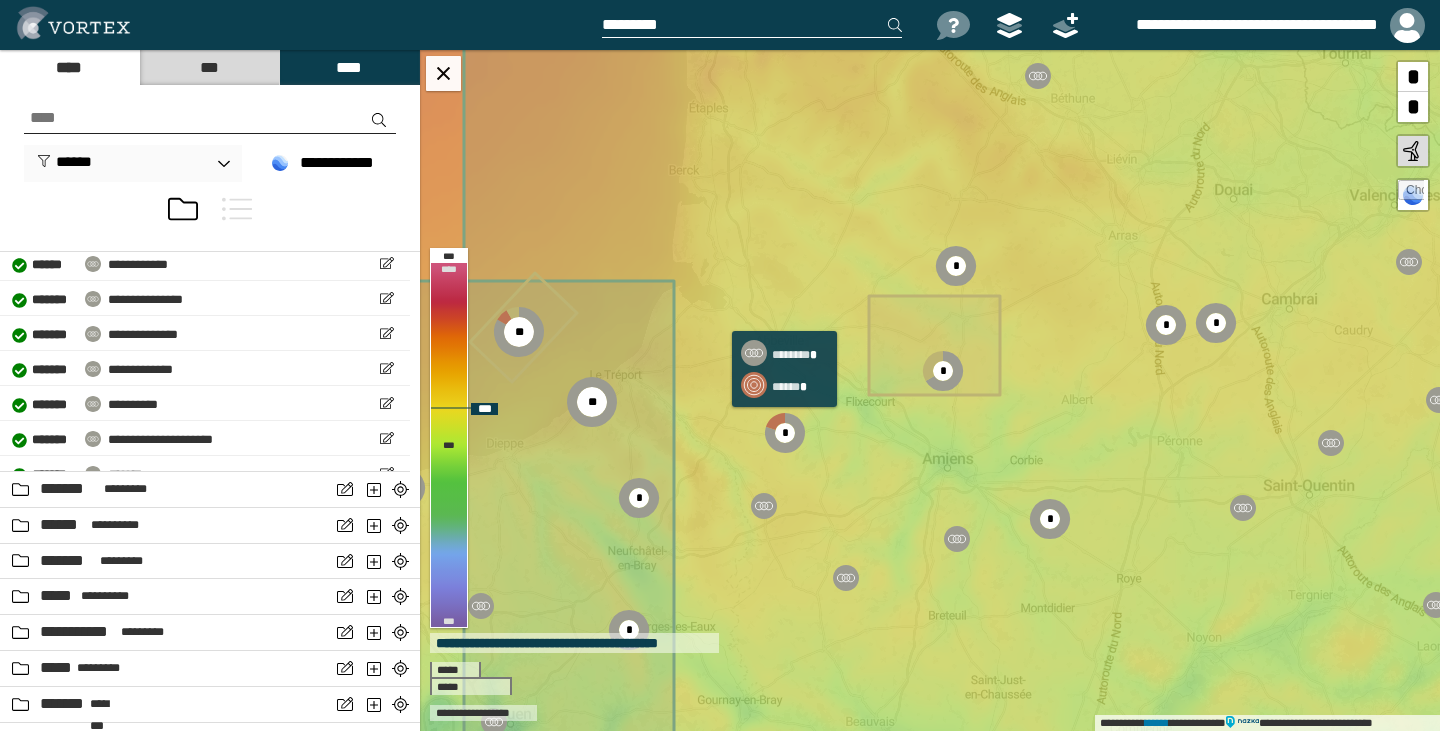 click 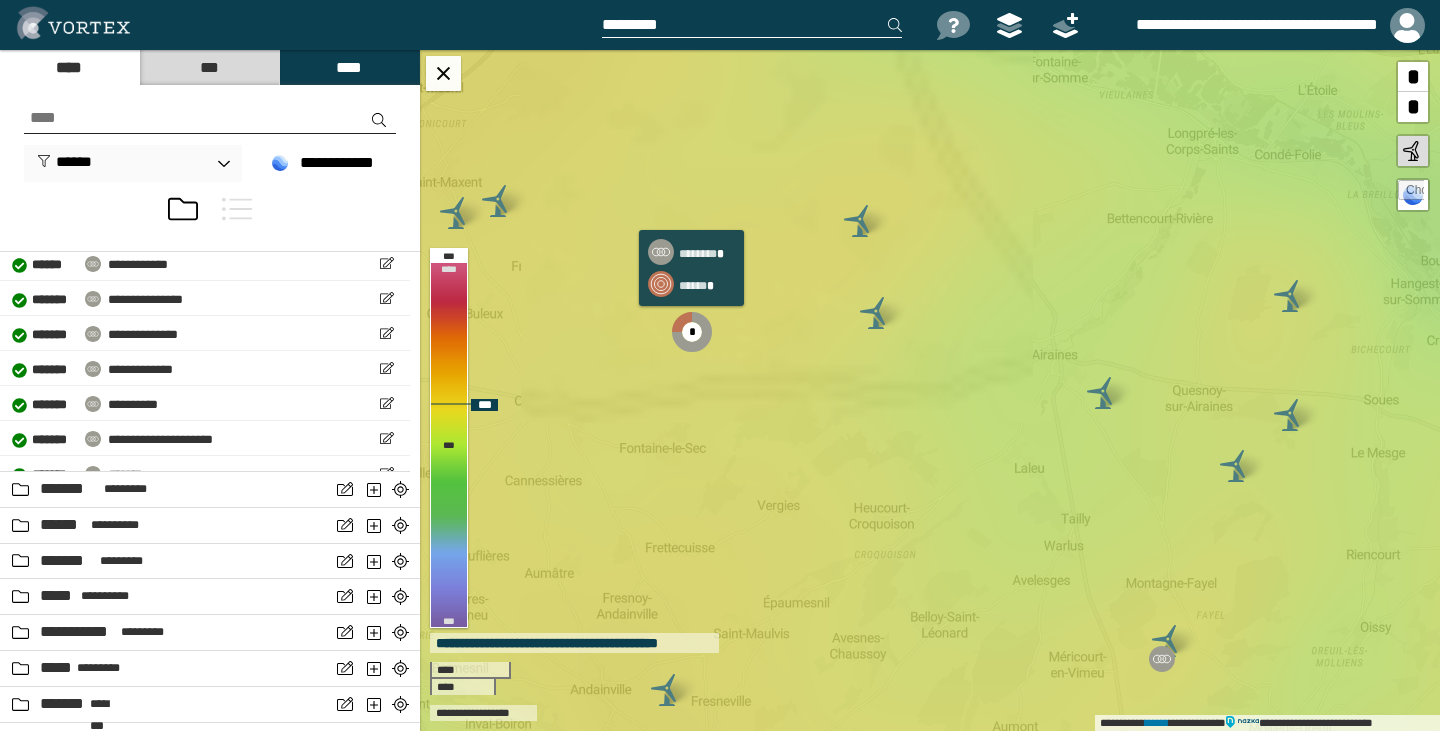 click 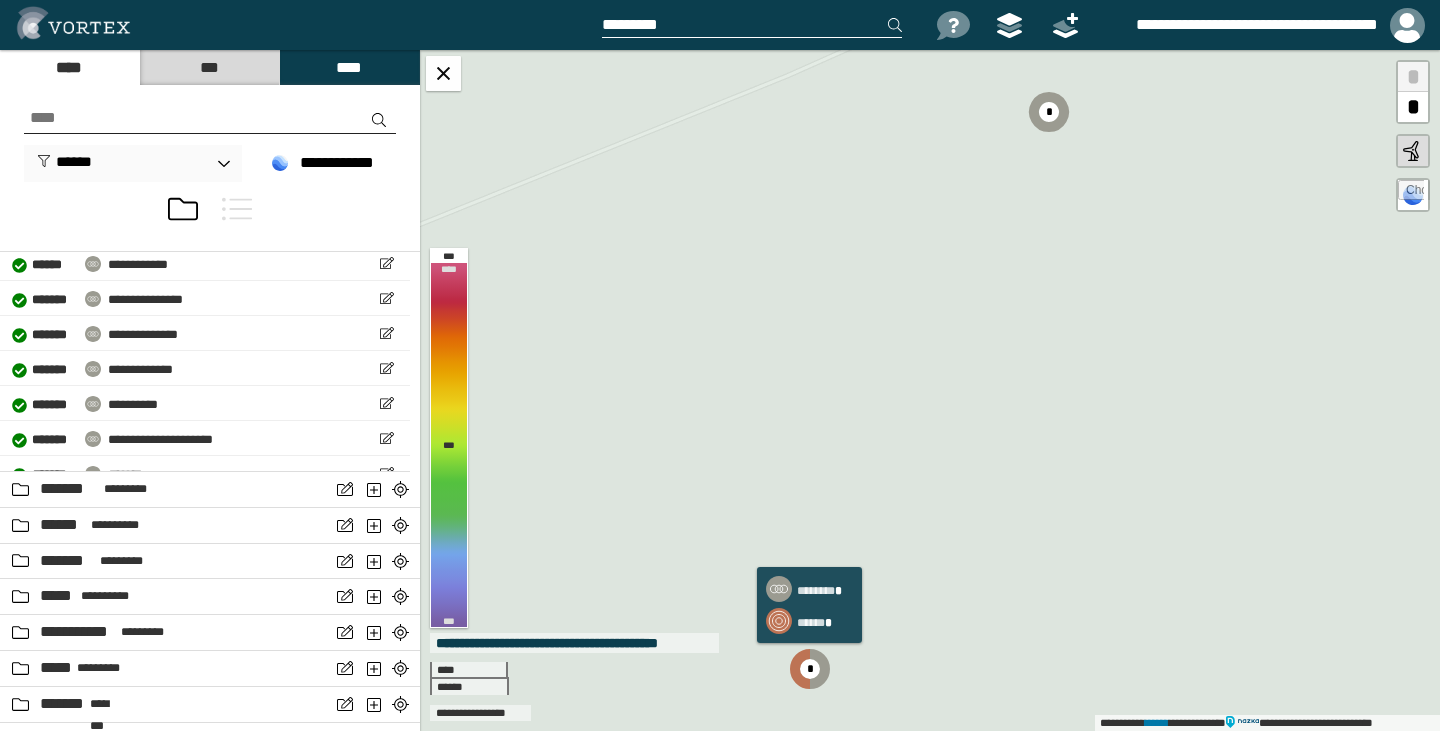 click 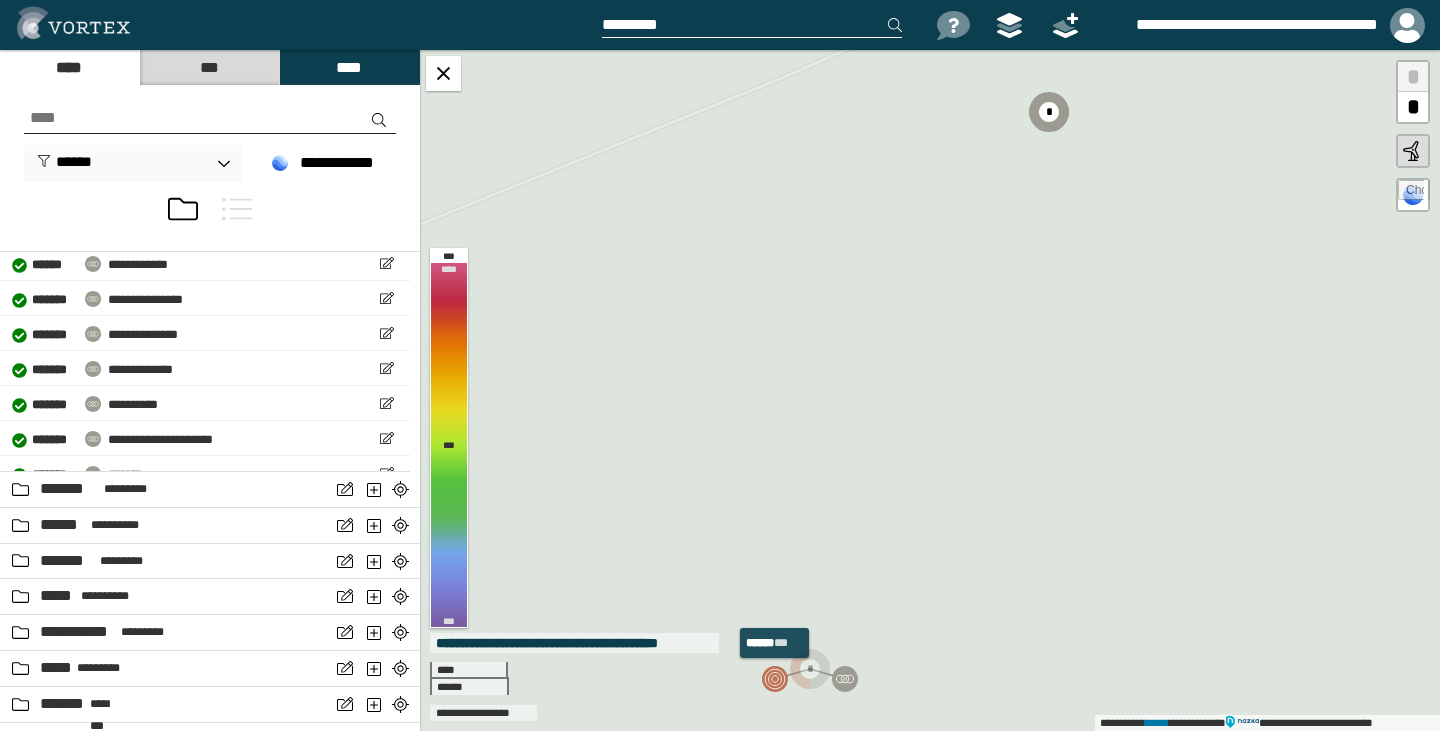 click at bounding box center [775, 679] 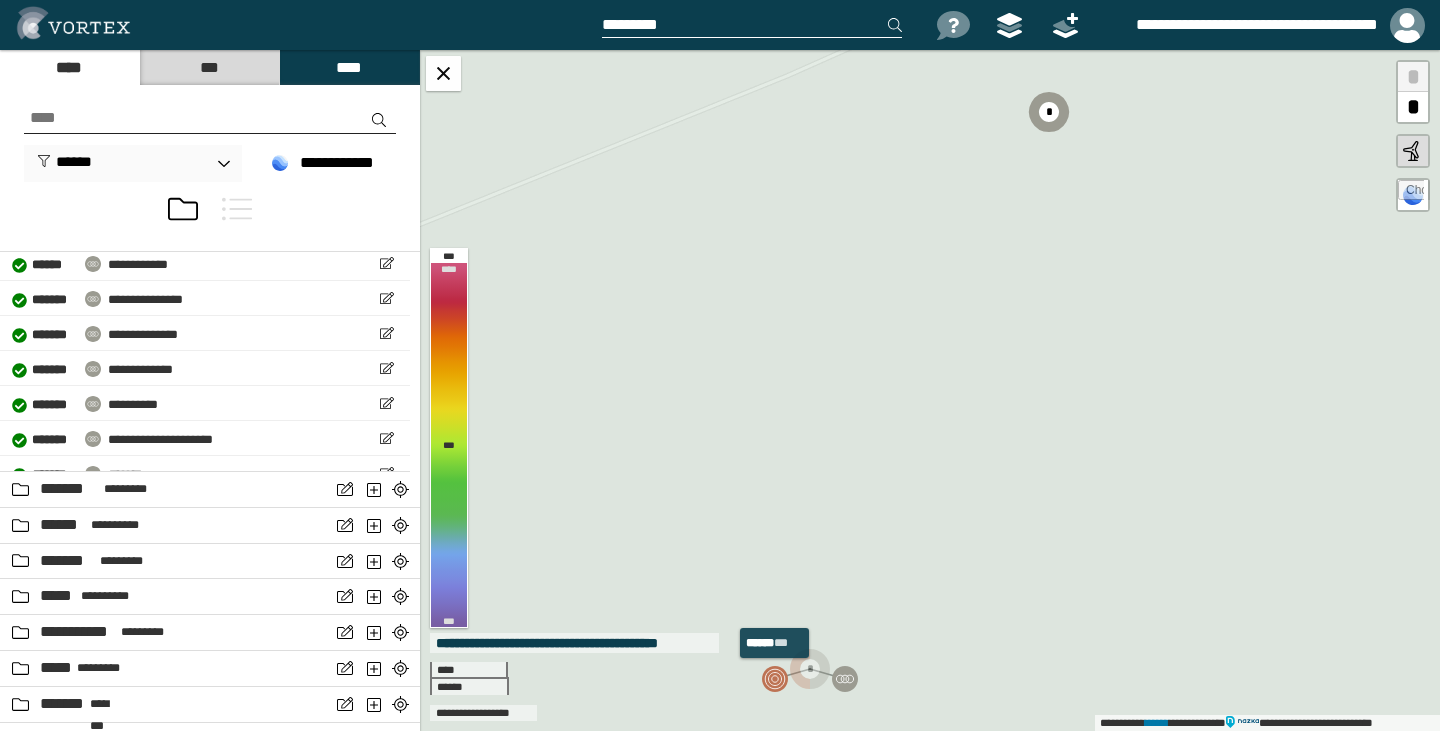select on "**" 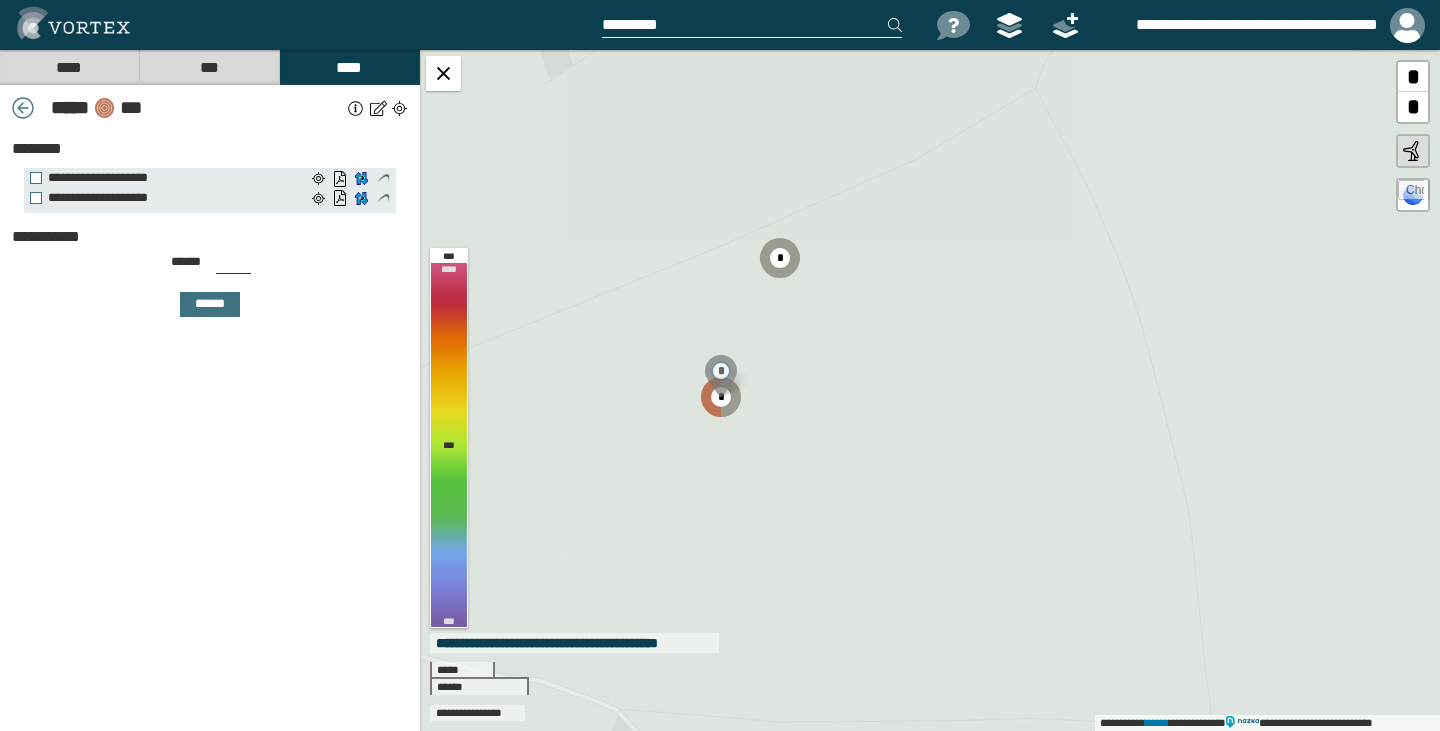 click at bounding box center (23, 108) 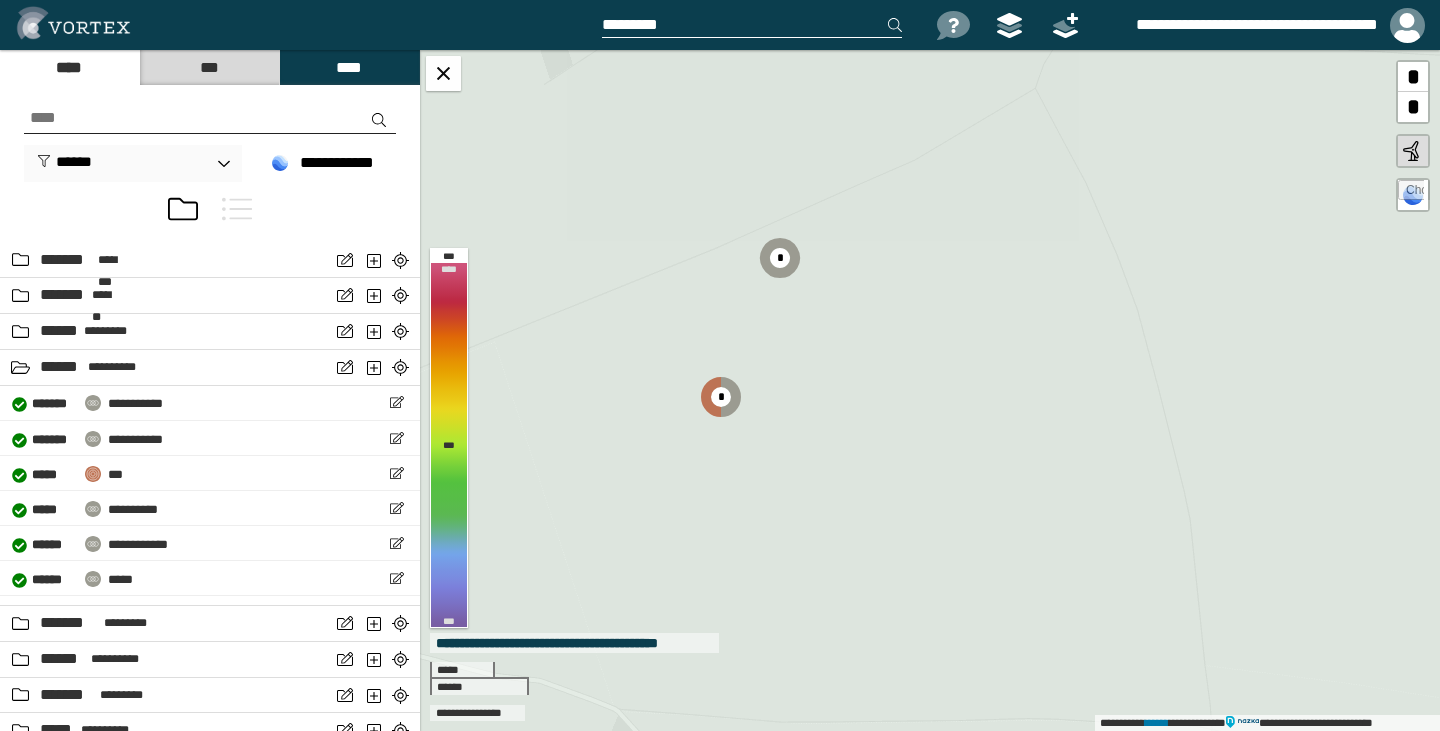 scroll, scrollTop: 700, scrollLeft: 0, axis: vertical 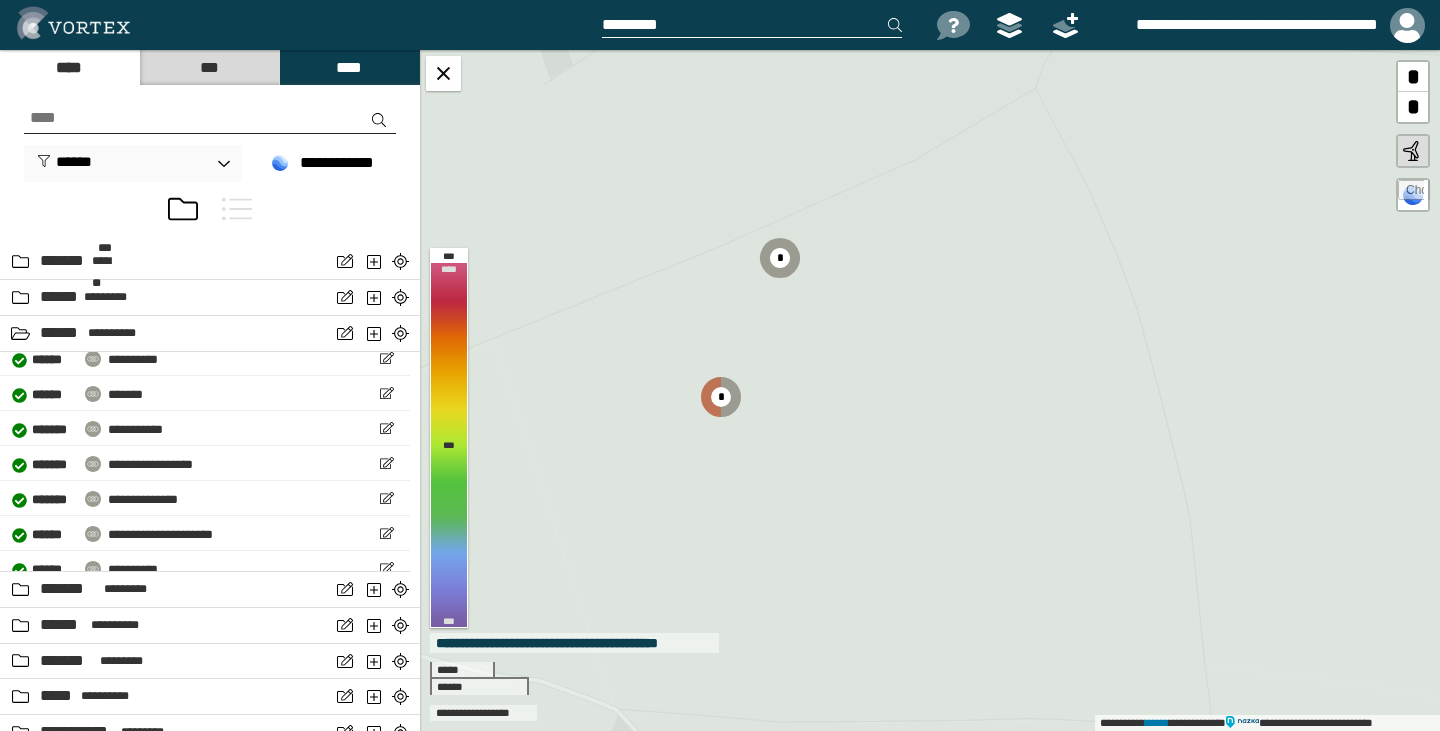 click at bounding box center [752, 25] 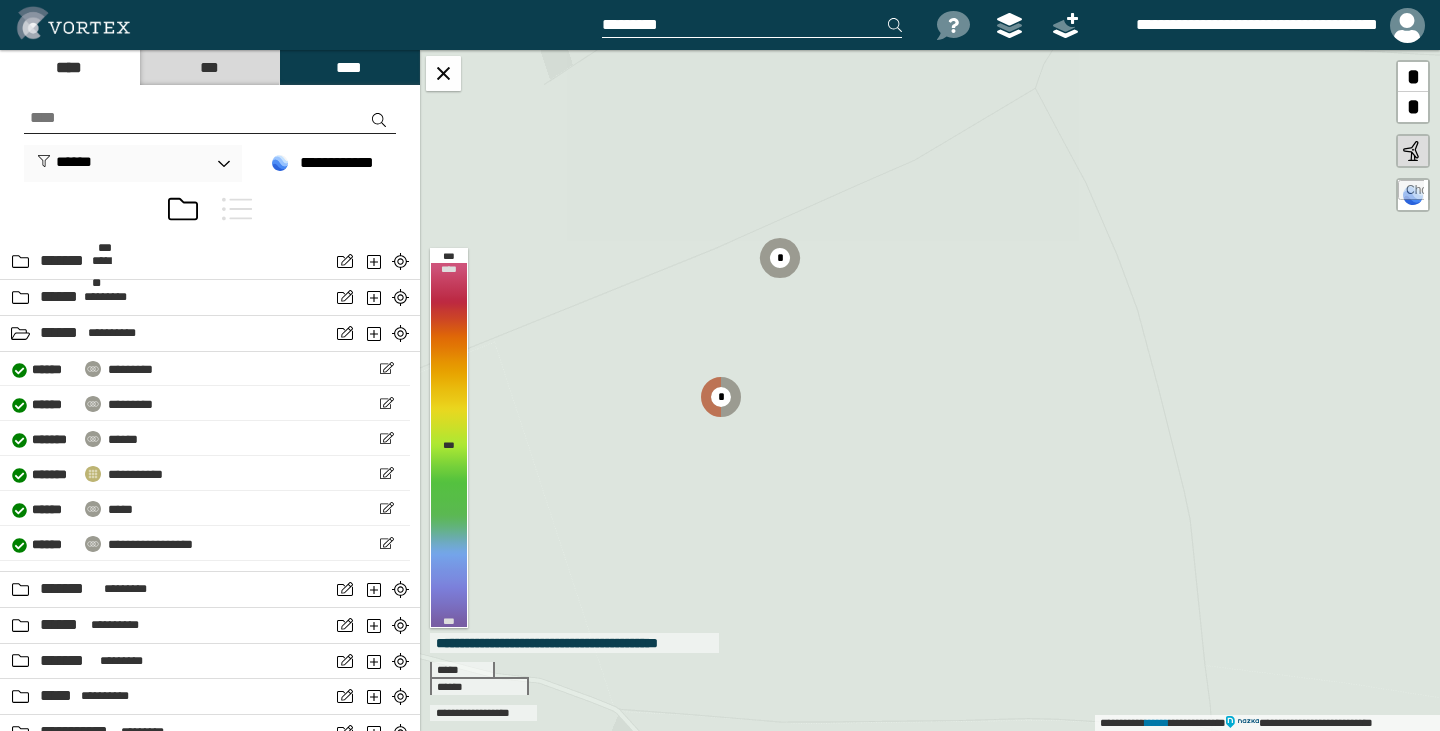 scroll, scrollTop: 8239, scrollLeft: 0, axis: vertical 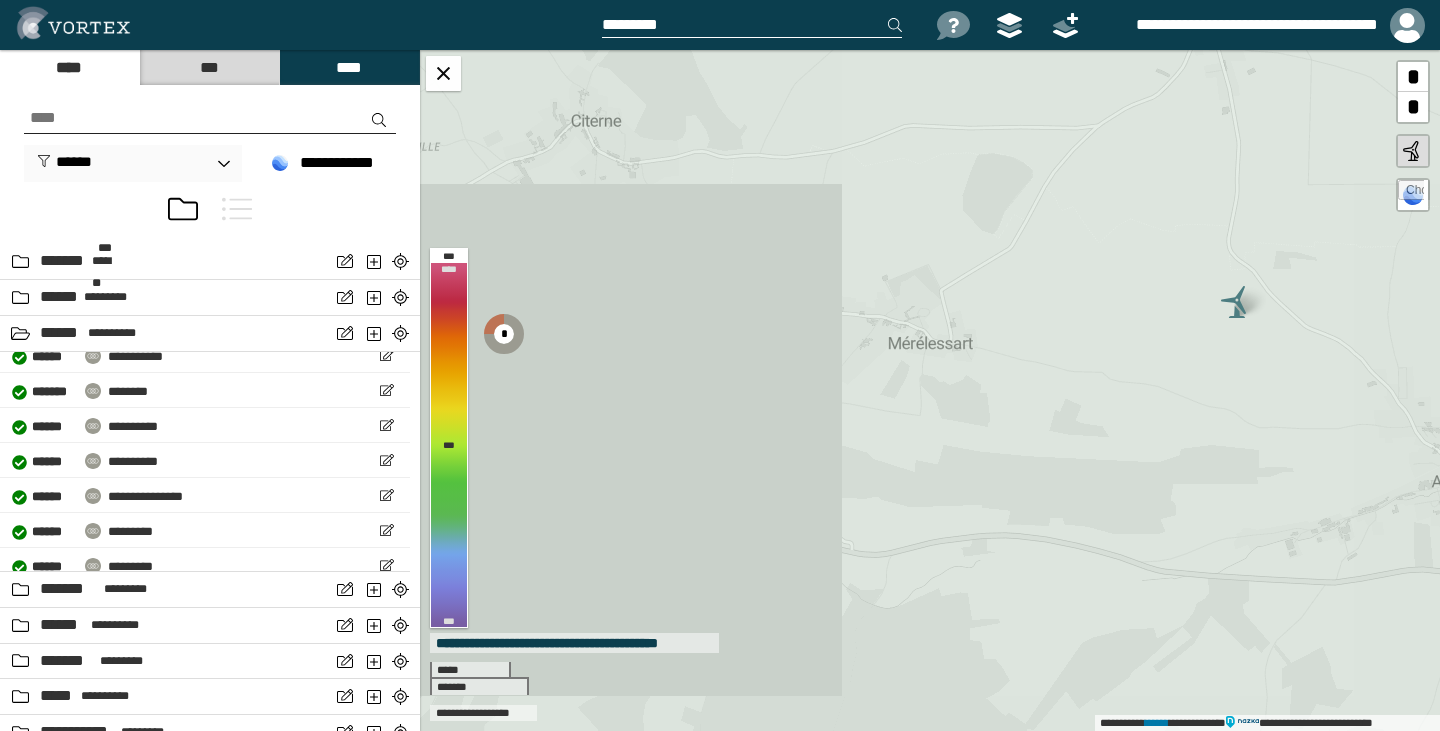 click at bounding box center (752, 25) 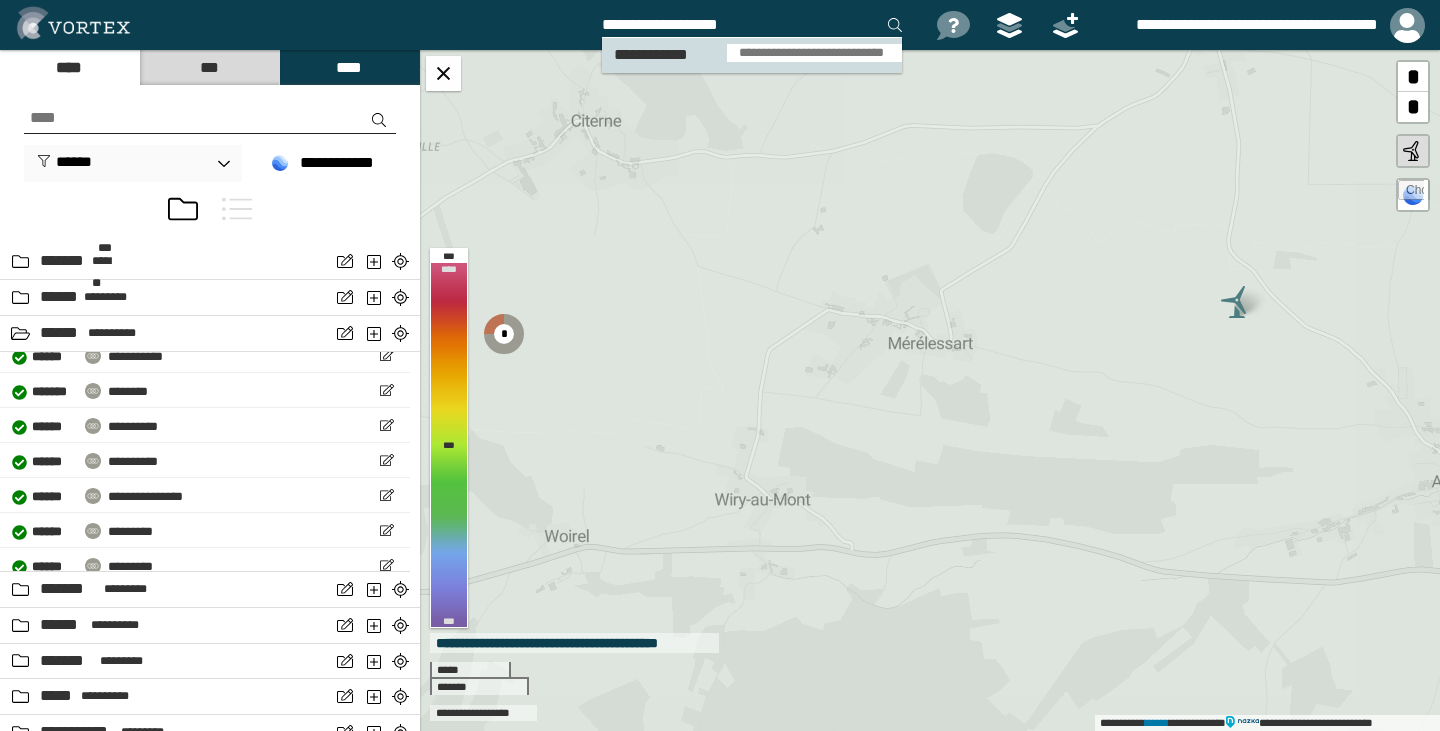 type on "**********" 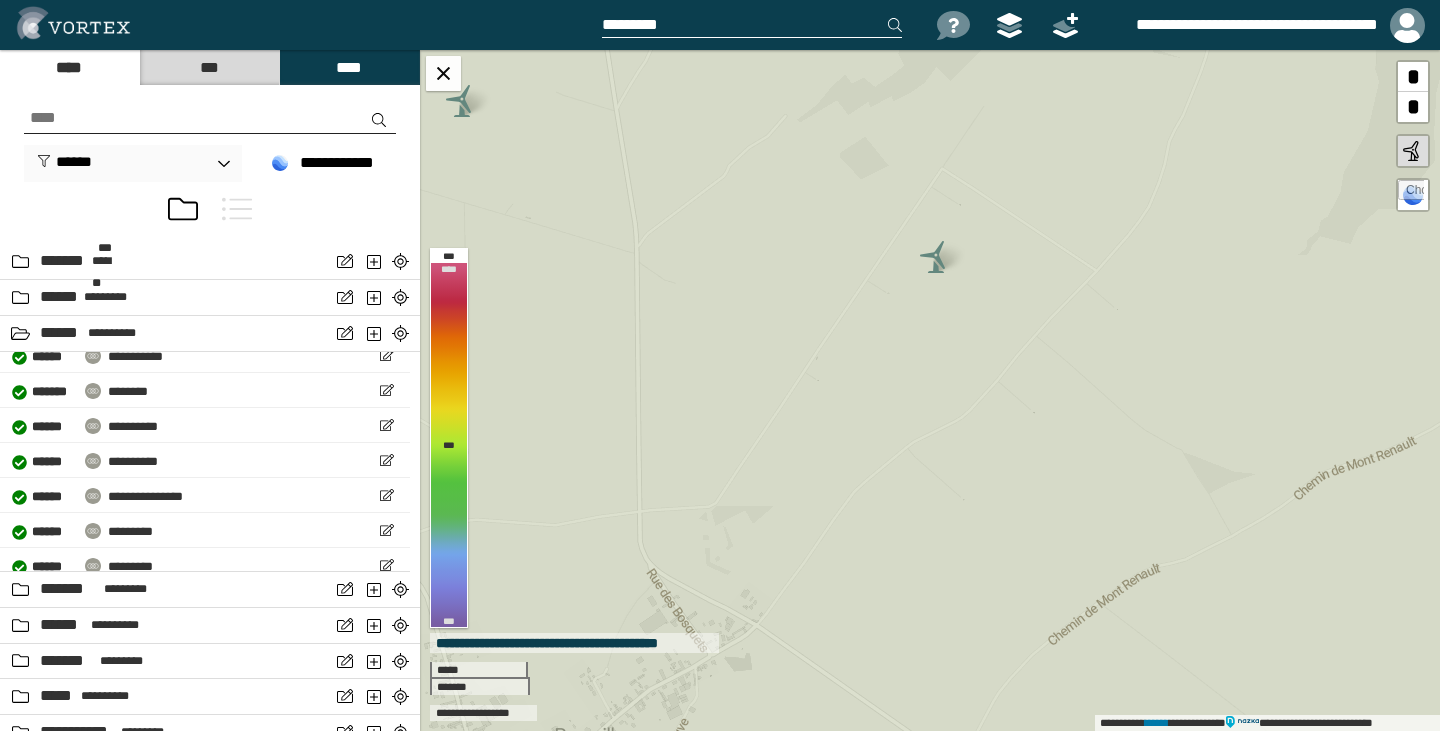 click 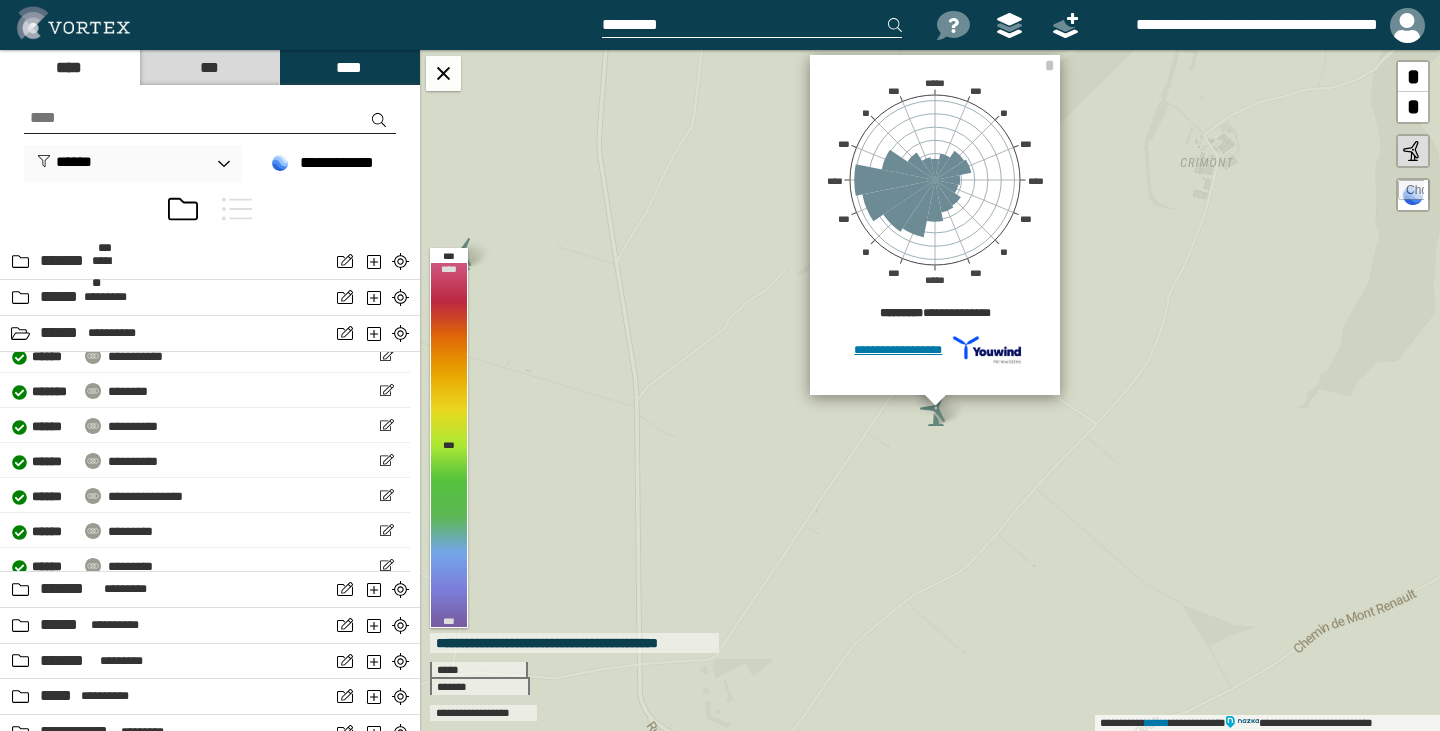 click on "**********" at bounding box center (934, 350) 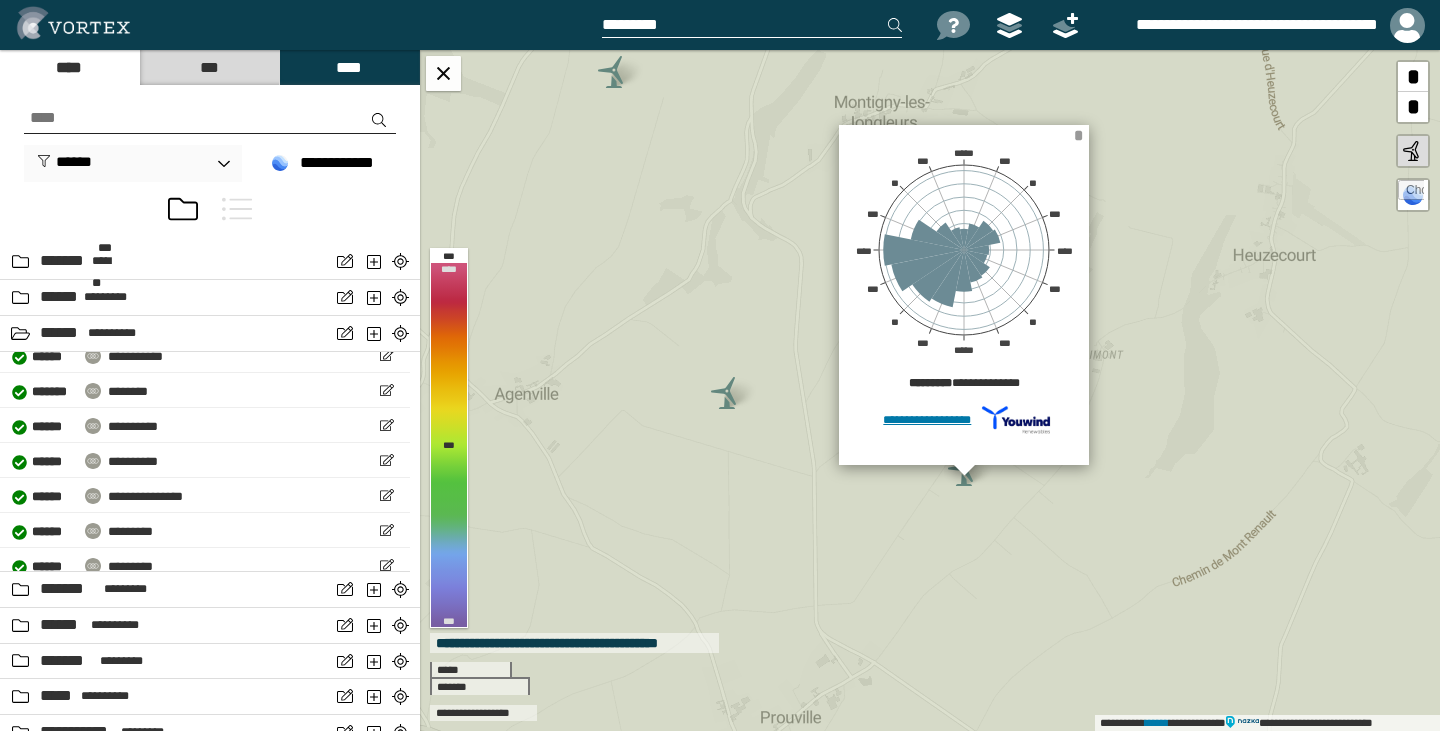 click on "*" at bounding box center [1078, 135] 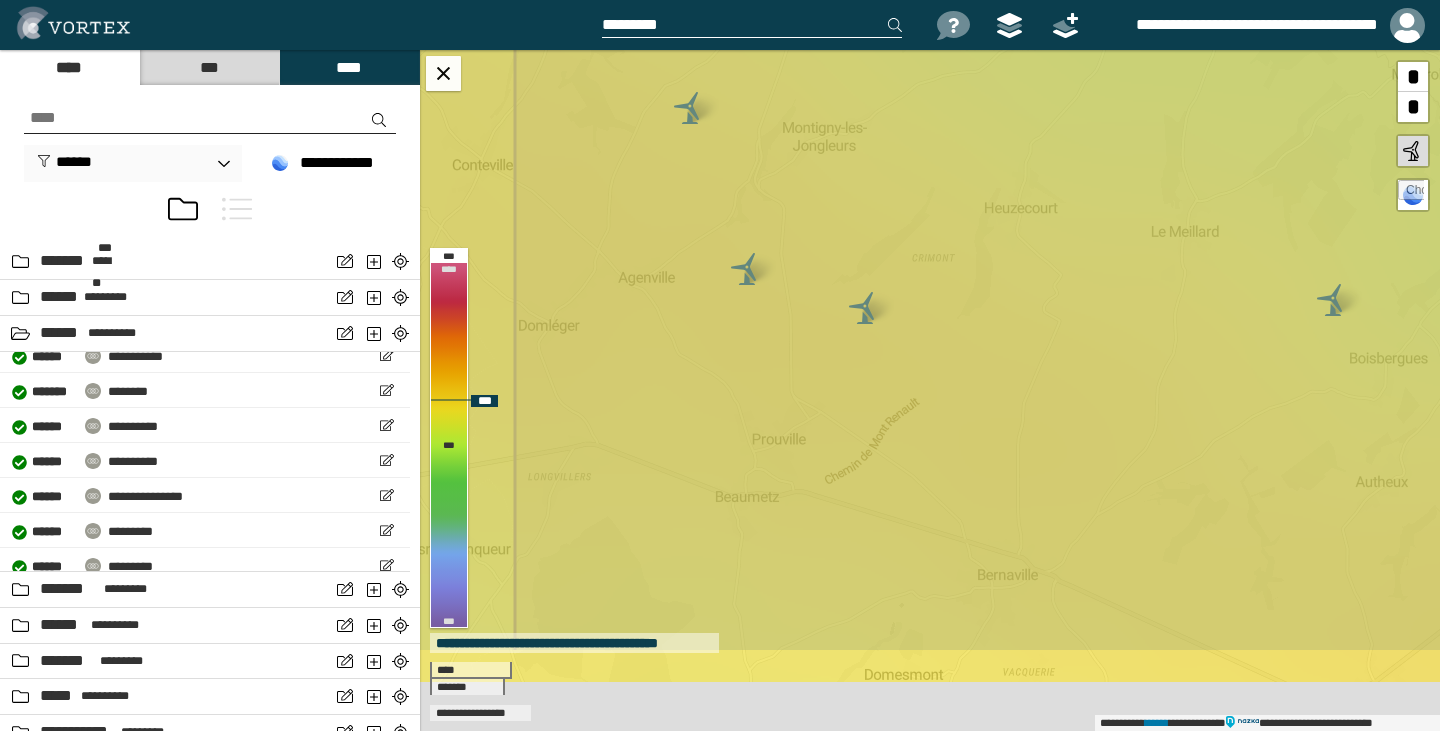 drag, startPoint x: 985, startPoint y: 551, endPoint x: 900, endPoint y: 400, distance: 173.28012 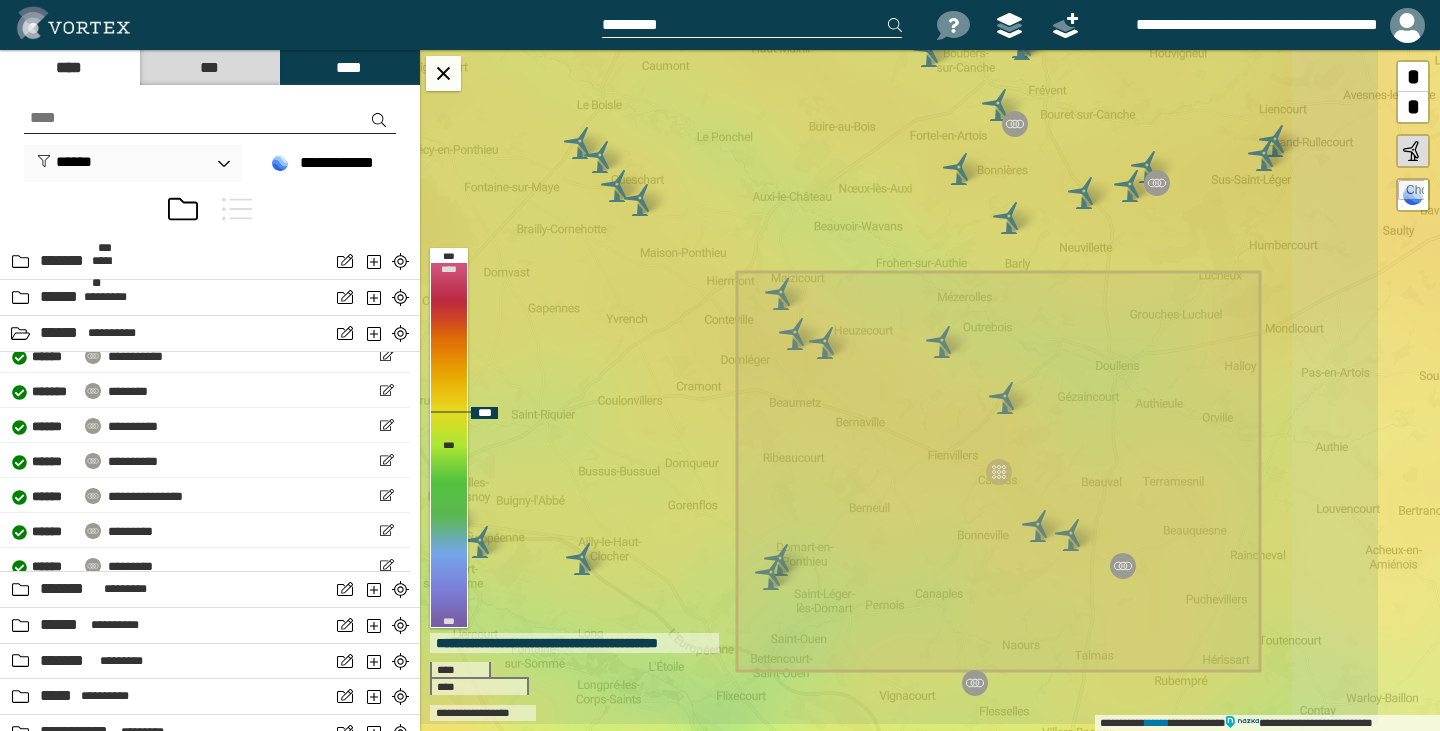 drag, startPoint x: 1183, startPoint y: 515, endPoint x: 1073, endPoint y: 467, distance: 120.01666 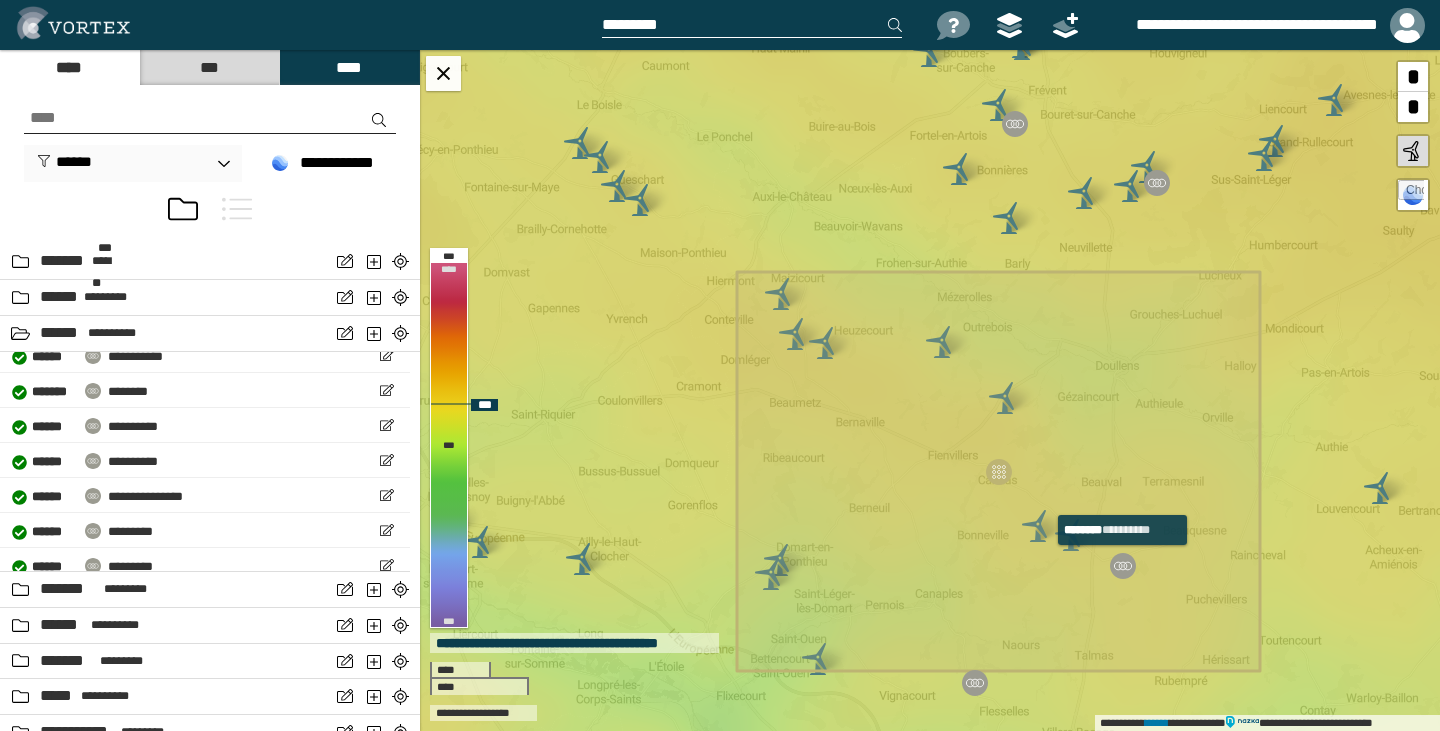 click at bounding box center [1123, 566] 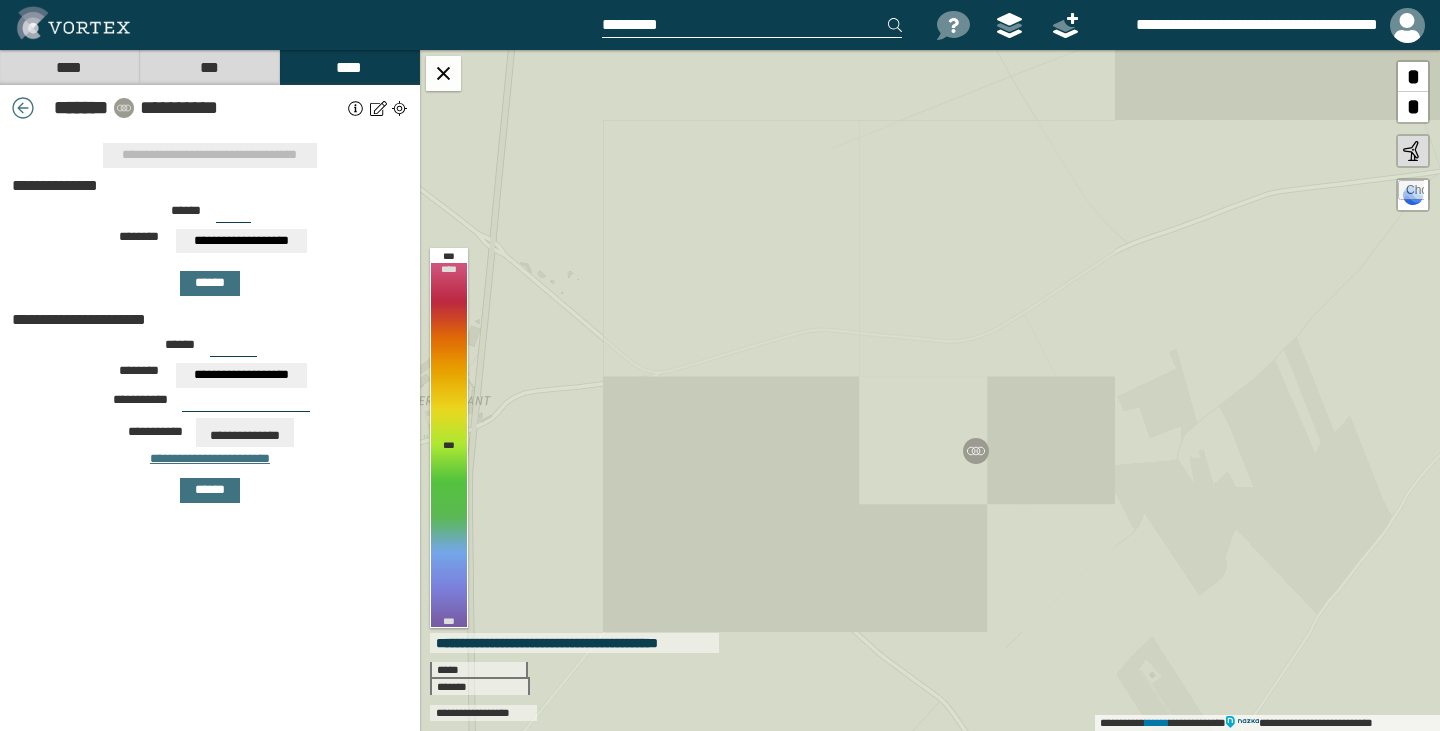 click on "****" at bounding box center [69, 67] 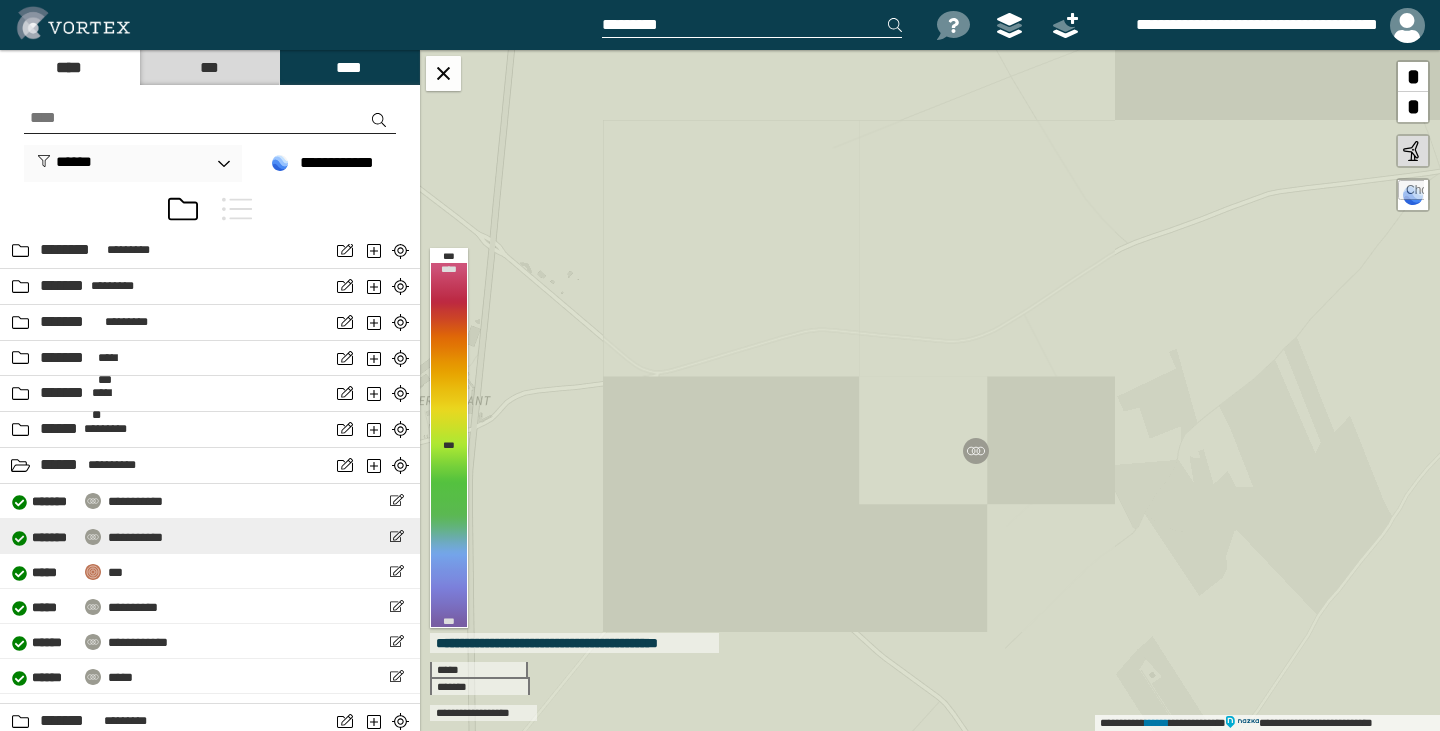 scroll, scrollTop: 600, scrollLeft: 0, axis: vertical 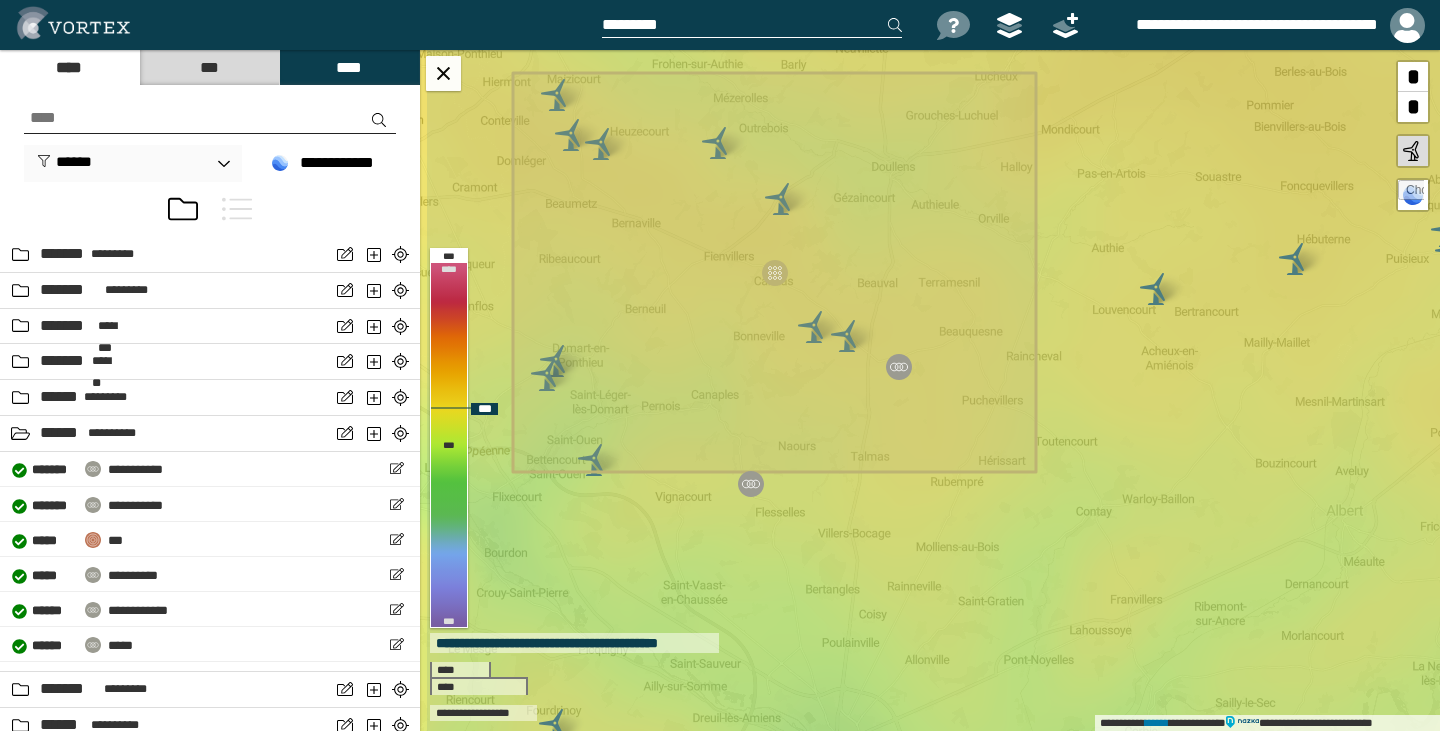 drag, startPoint x: 777, startPoint y: 402, endPoint x: 876, endPoint y: 433, distance: 103.74006 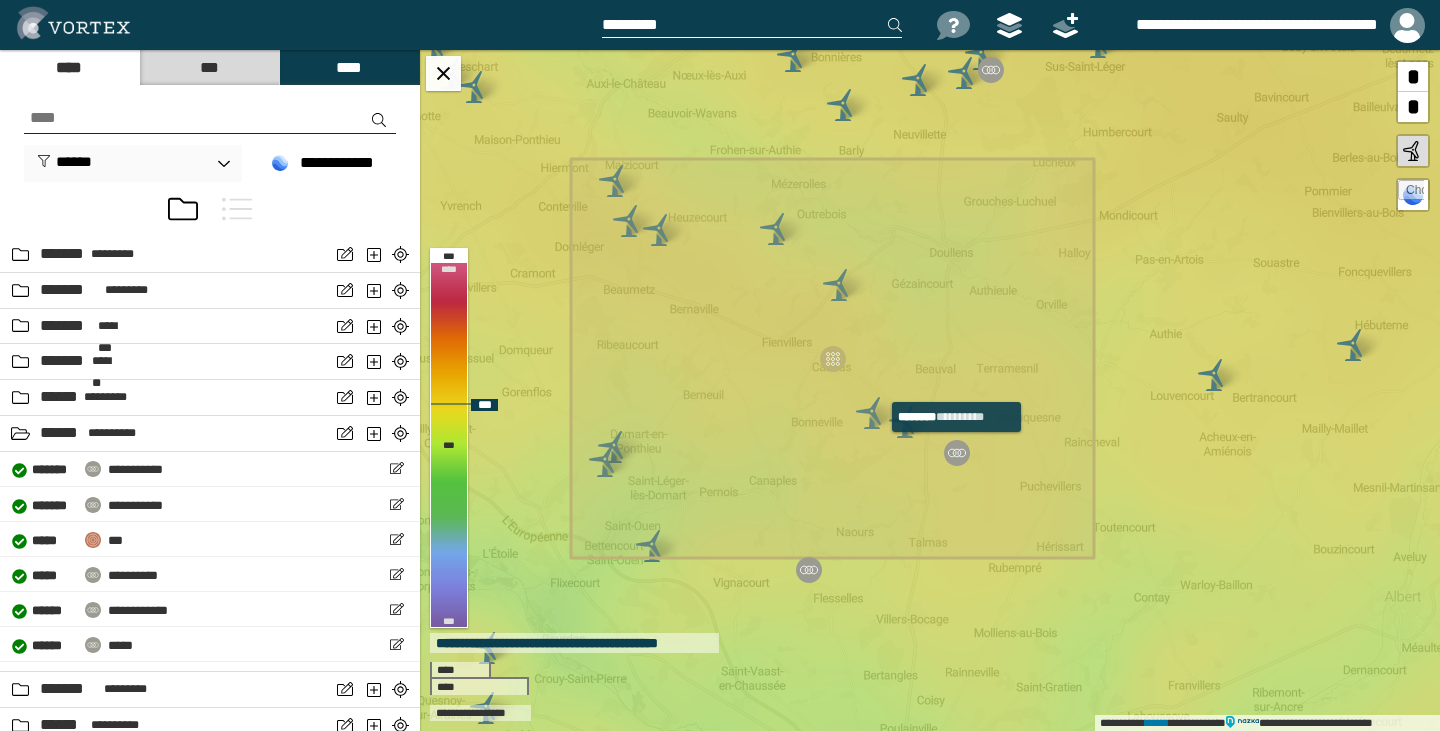 click at bounding box center [957, 453] 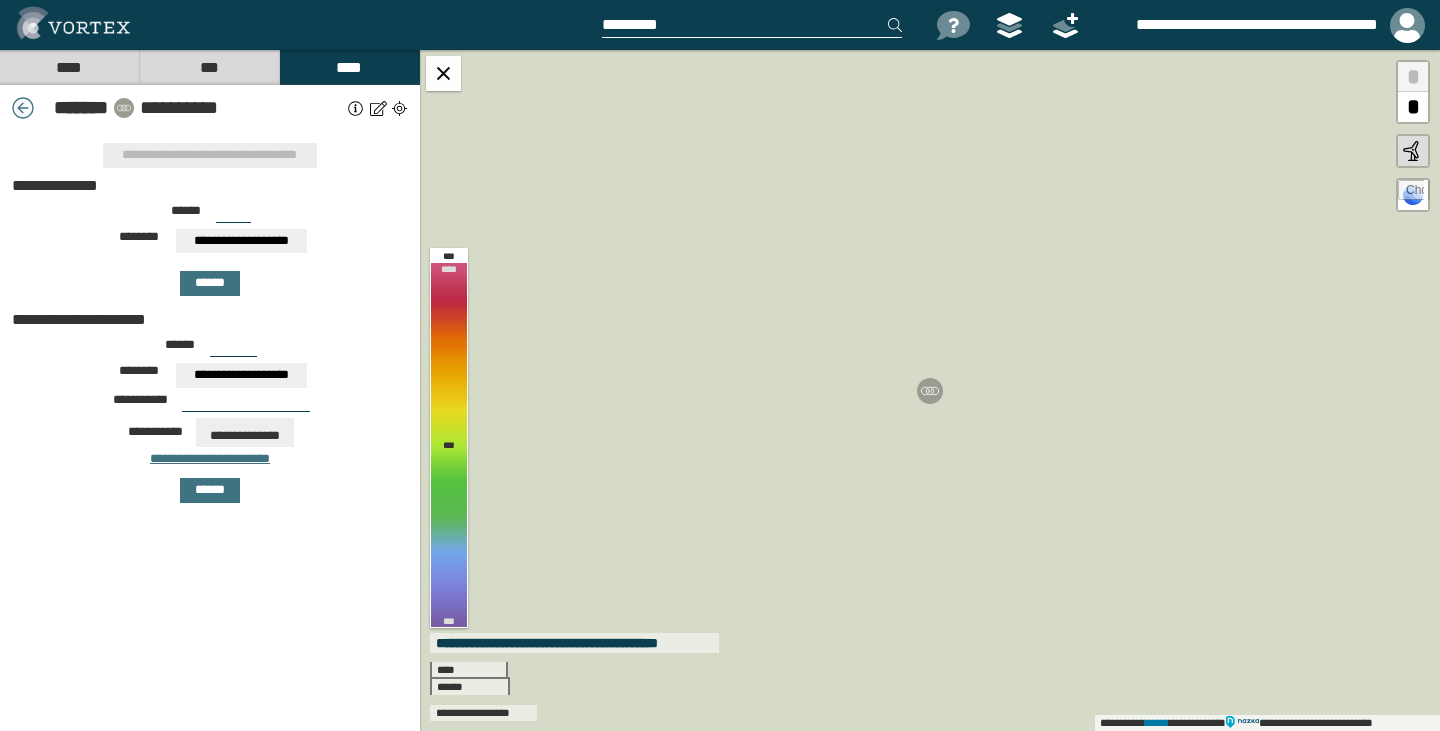 click at bounding box center [23, 108] 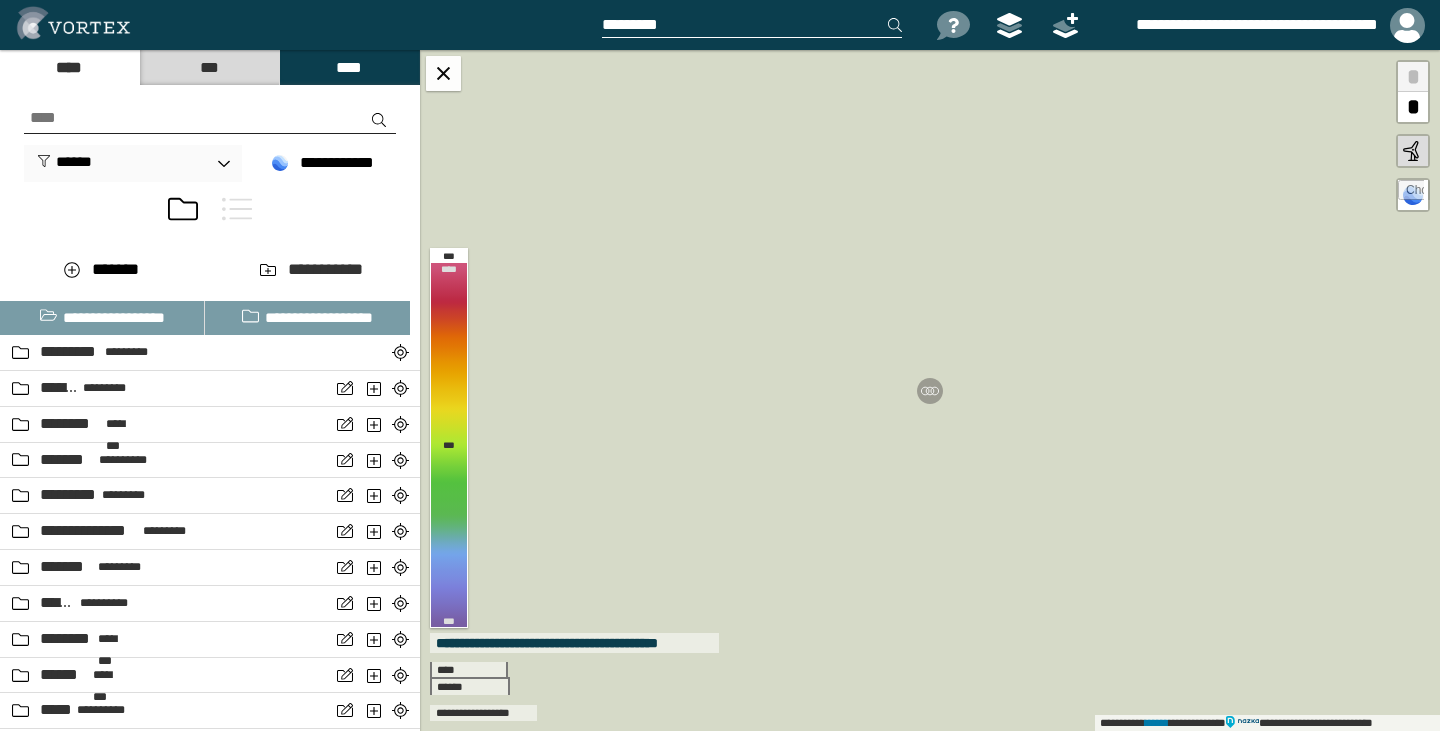 click on "***" at bounding box center (209, 67) 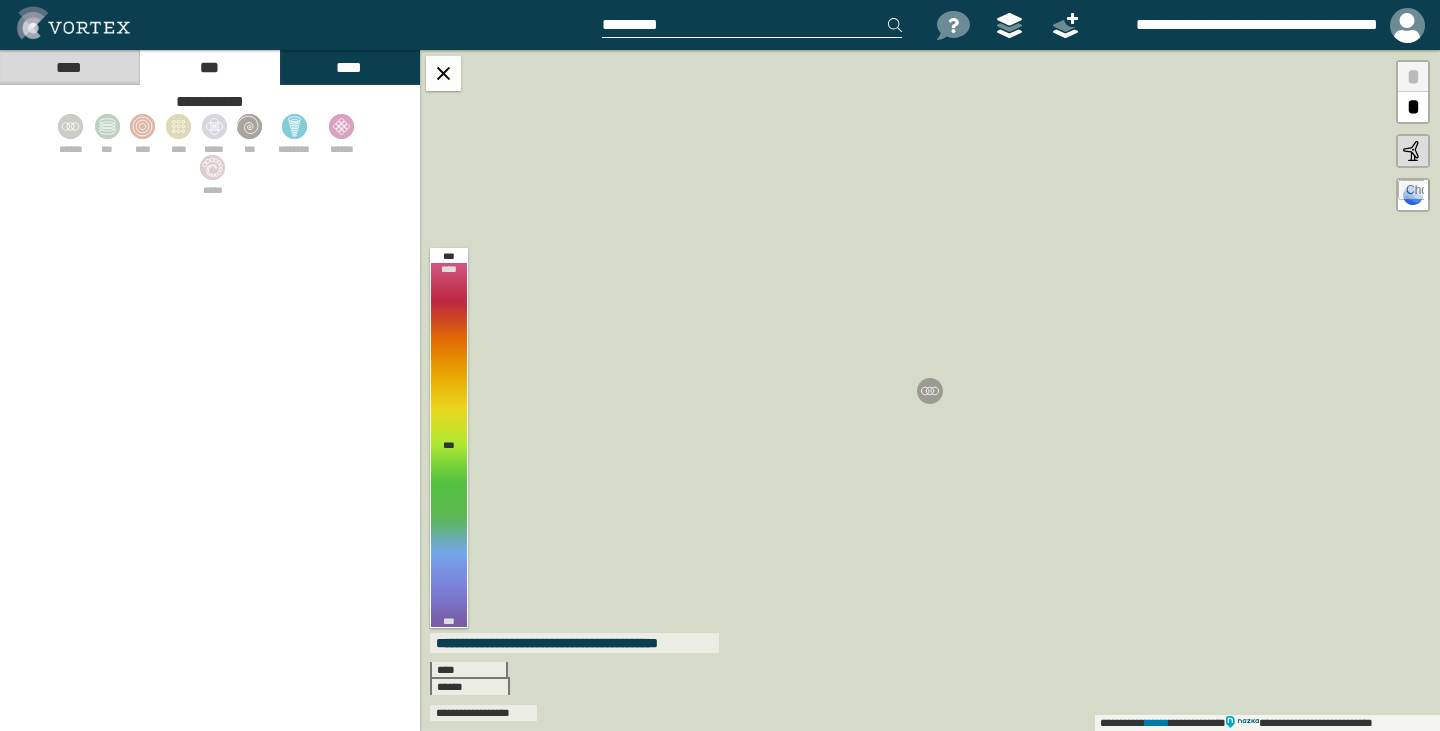 click on "****" at bounding box center (69, 67) 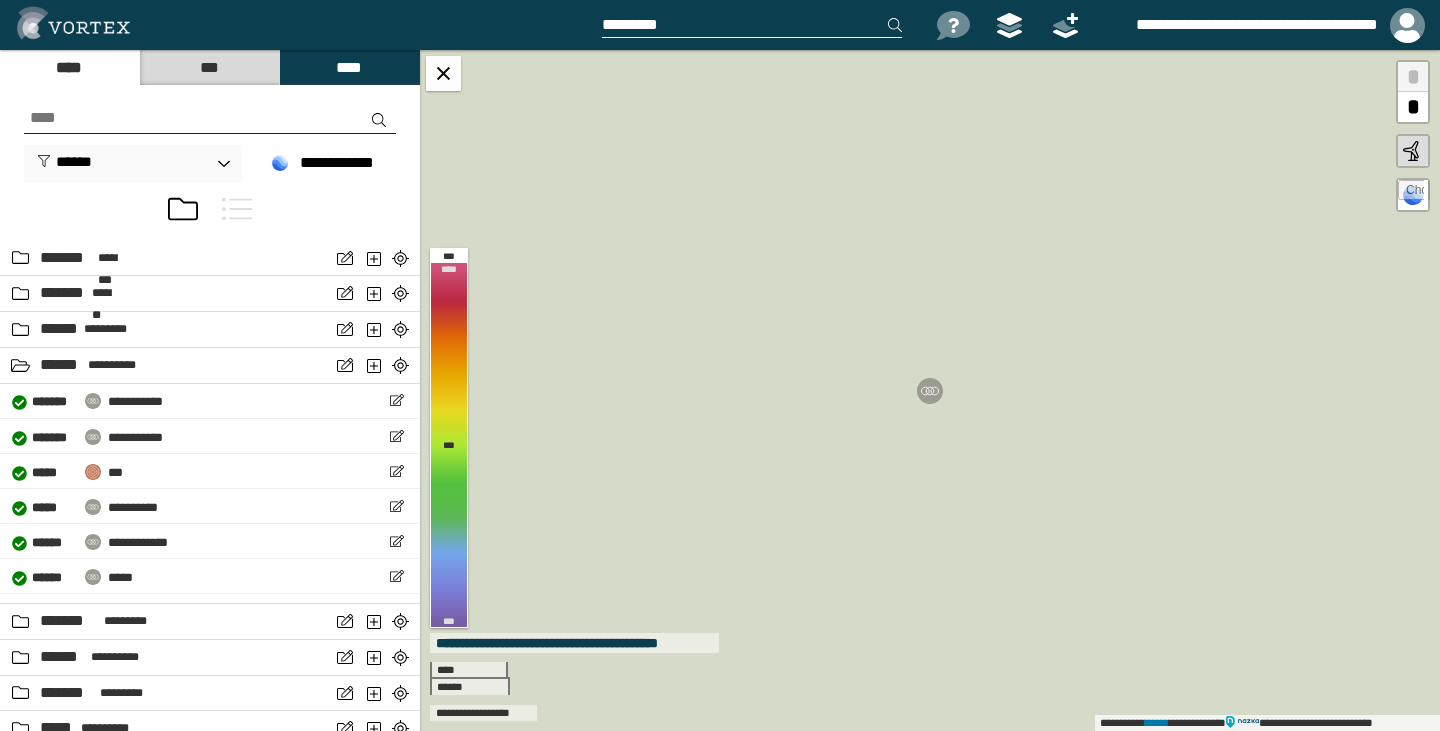 scroll, scrollTop: 700, scrollLeft: 0, axis: vertical 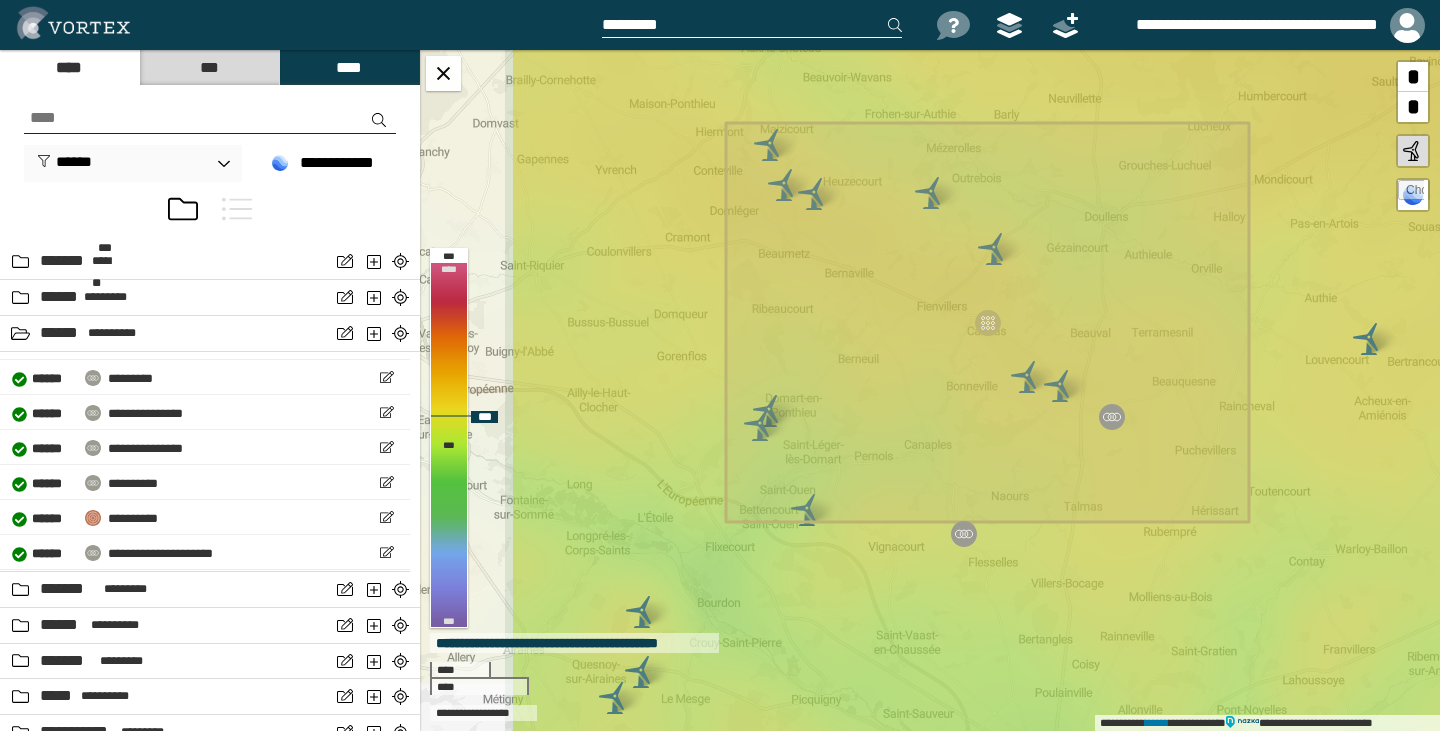 drag, startPoint x: 833, startPoint y: 437, endPoint x: 1023, endPoint y: 476, distance: 193.96133 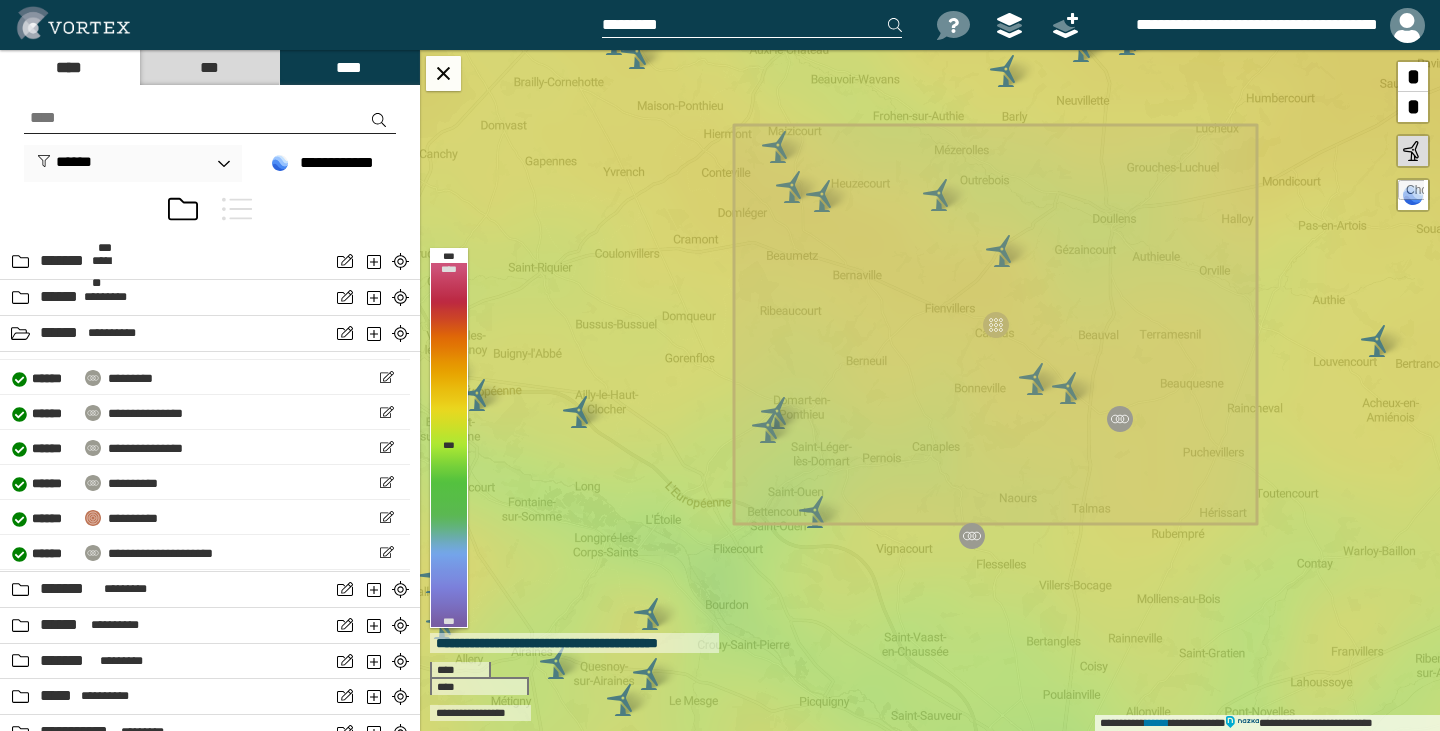 click on "***" at bounding box center [209, 67] 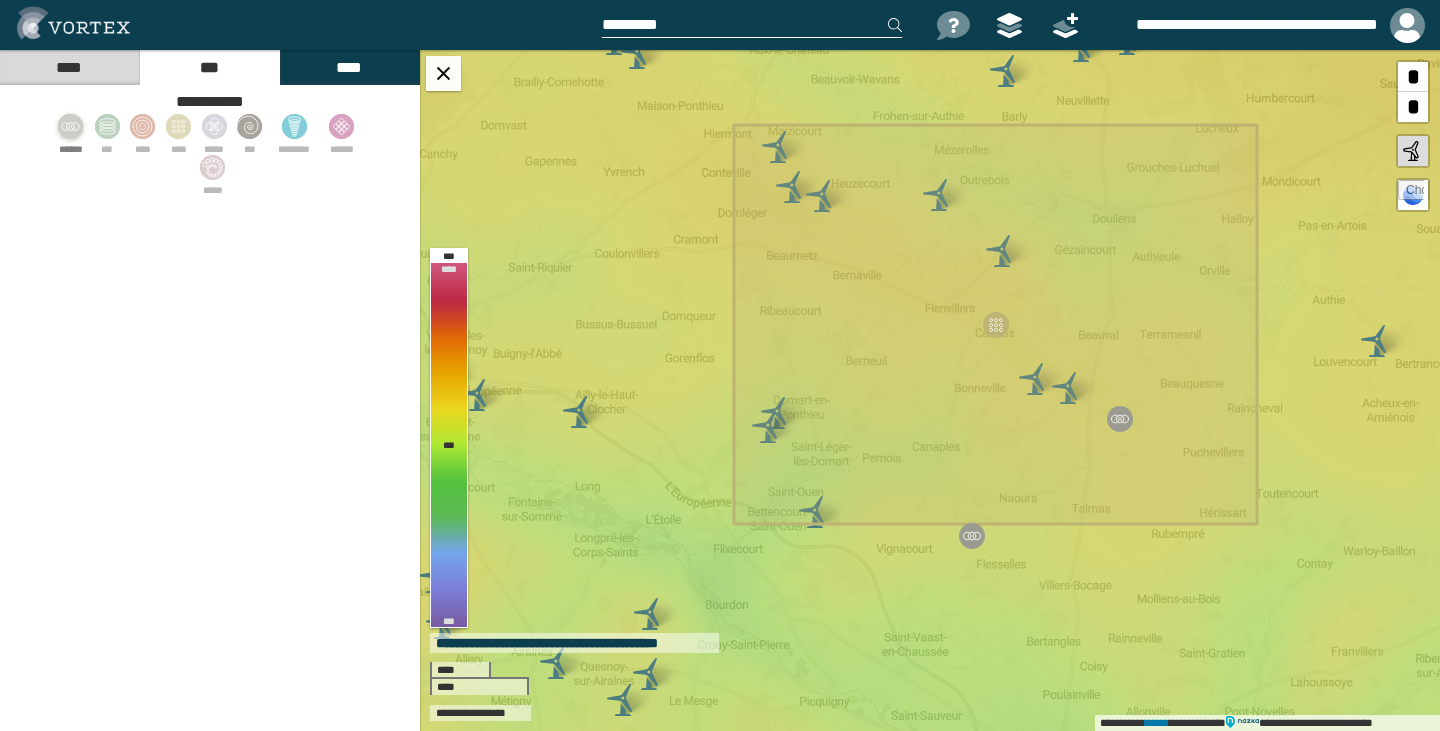 click 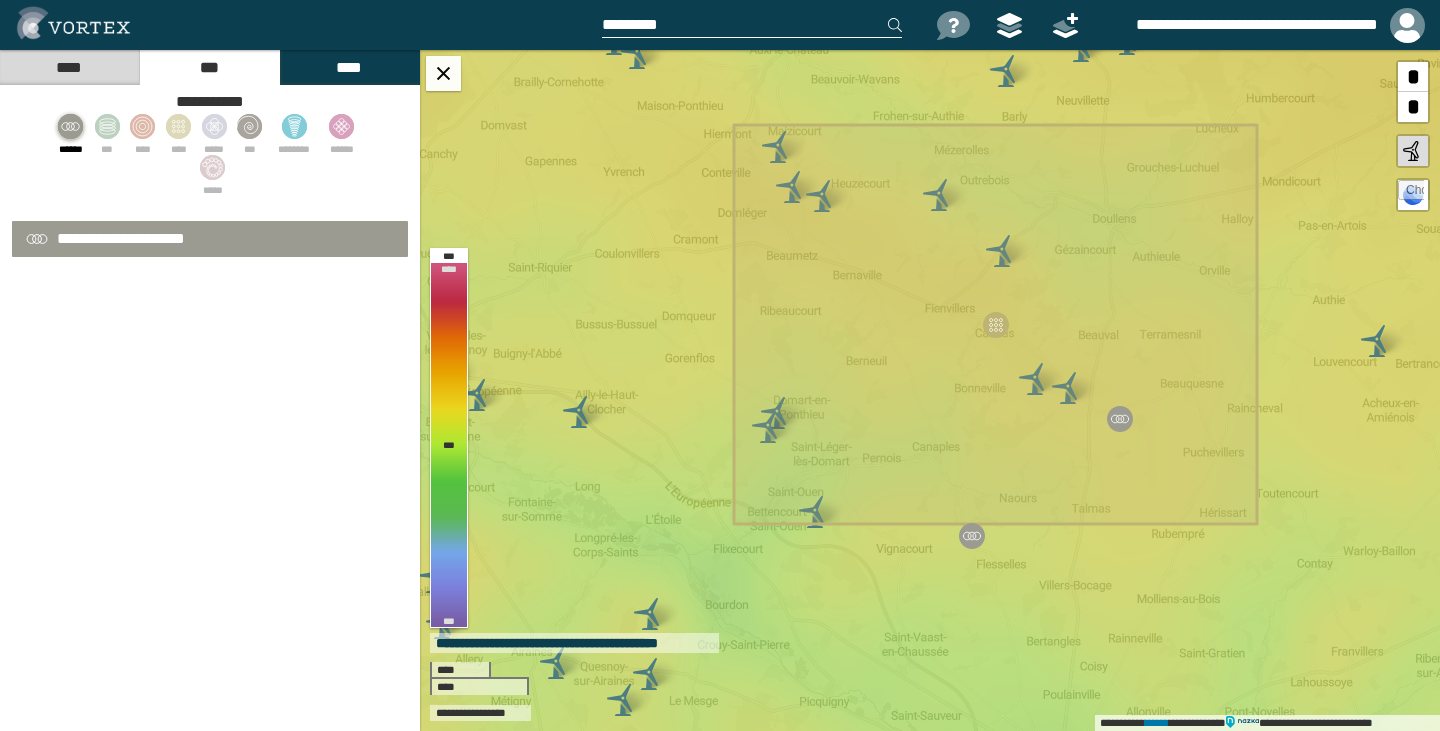 select on "*" 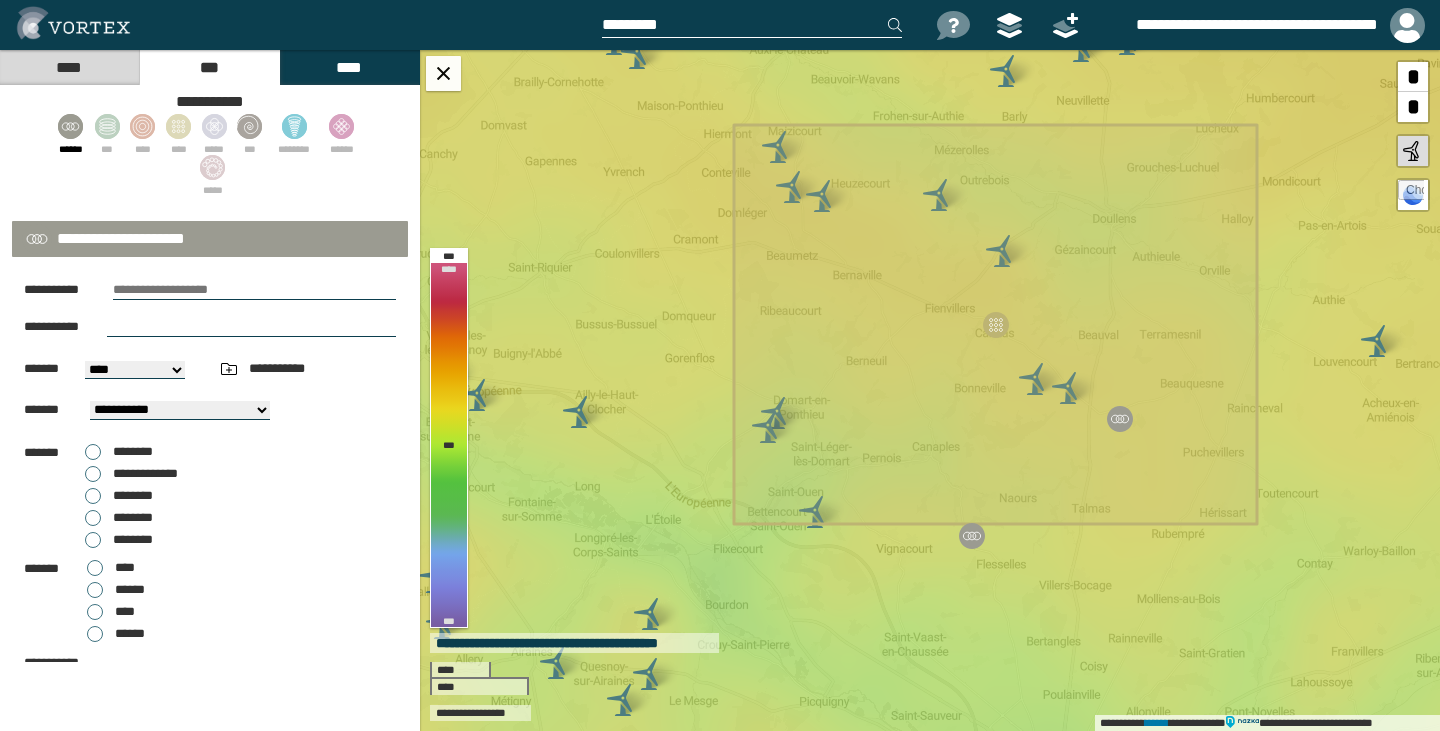 click on "****" at bounding box center (69, 67) 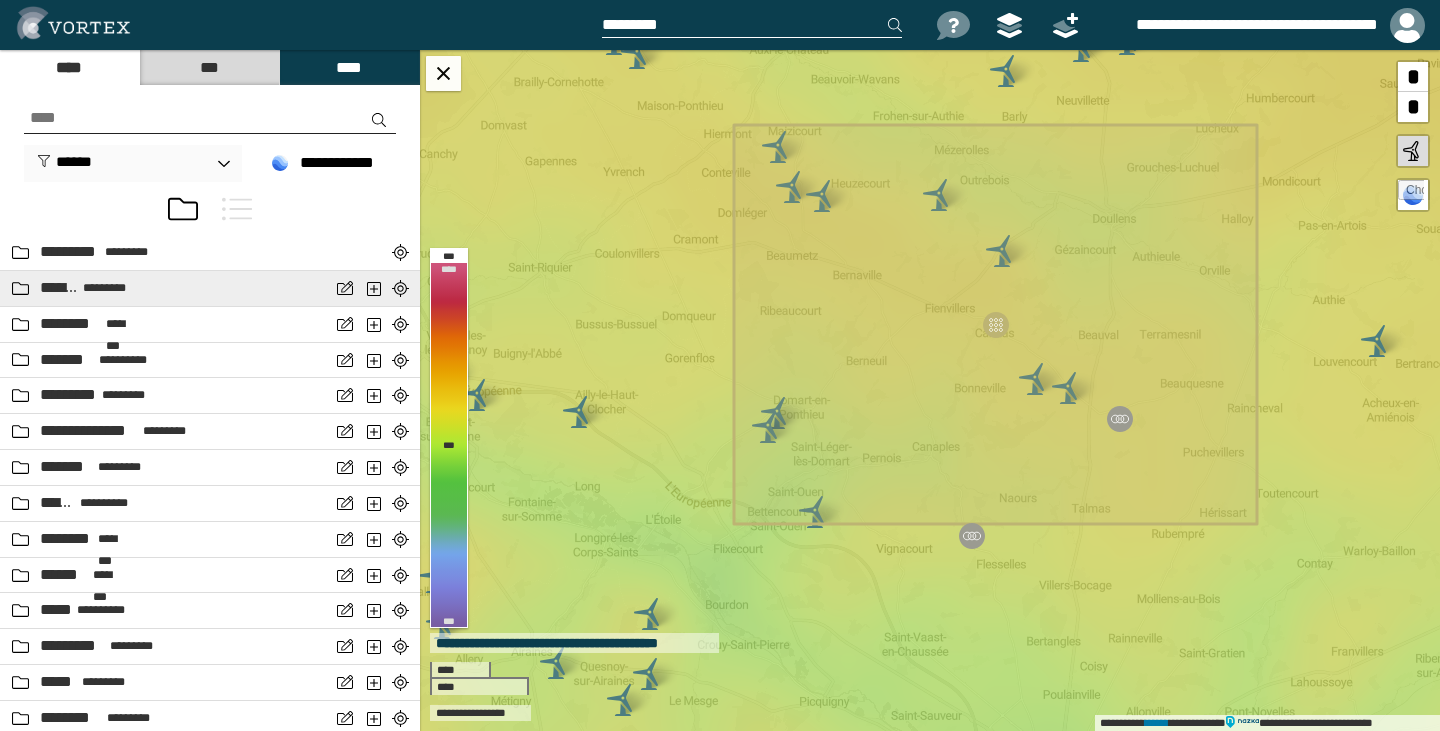 scroll, scrollTop: 200, scrollLeft: 0, axis: vertical 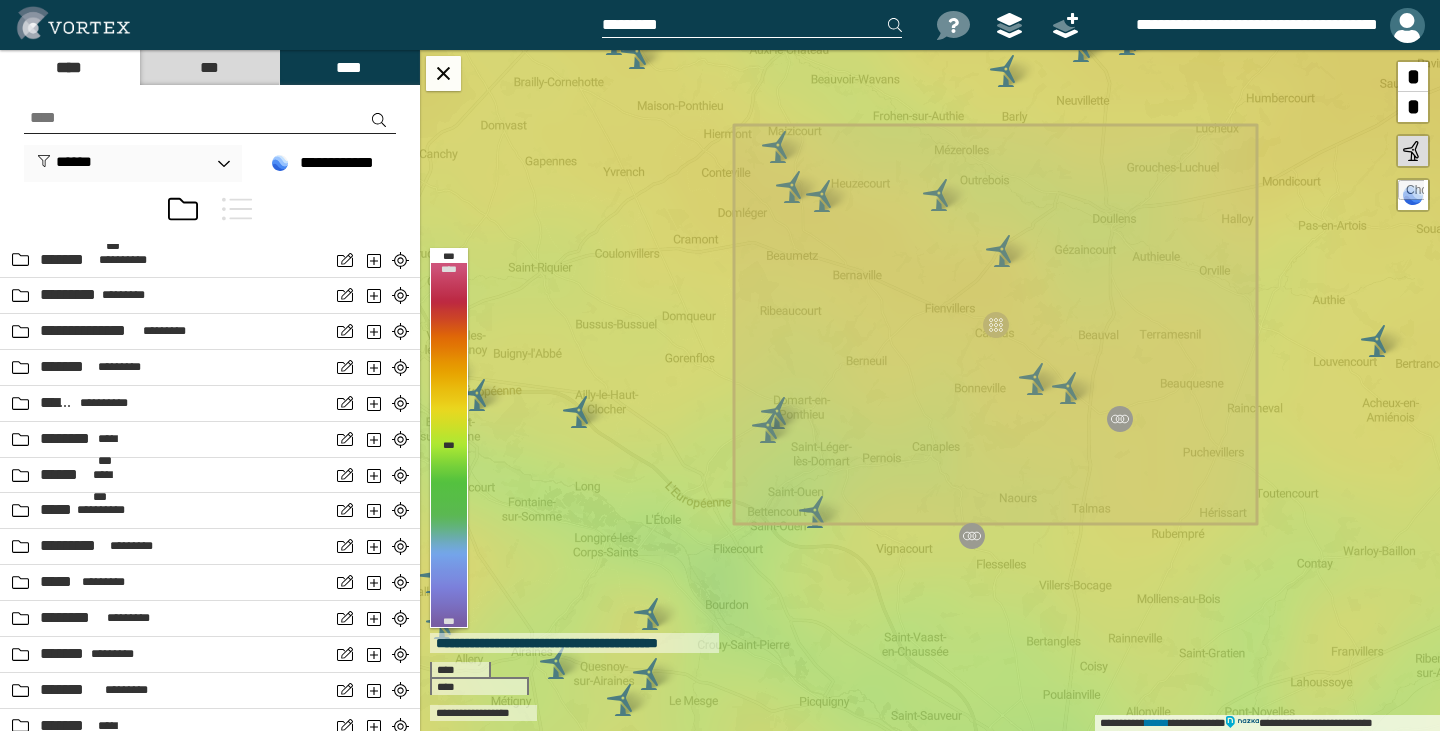 click at bounding box center [1407, 25] 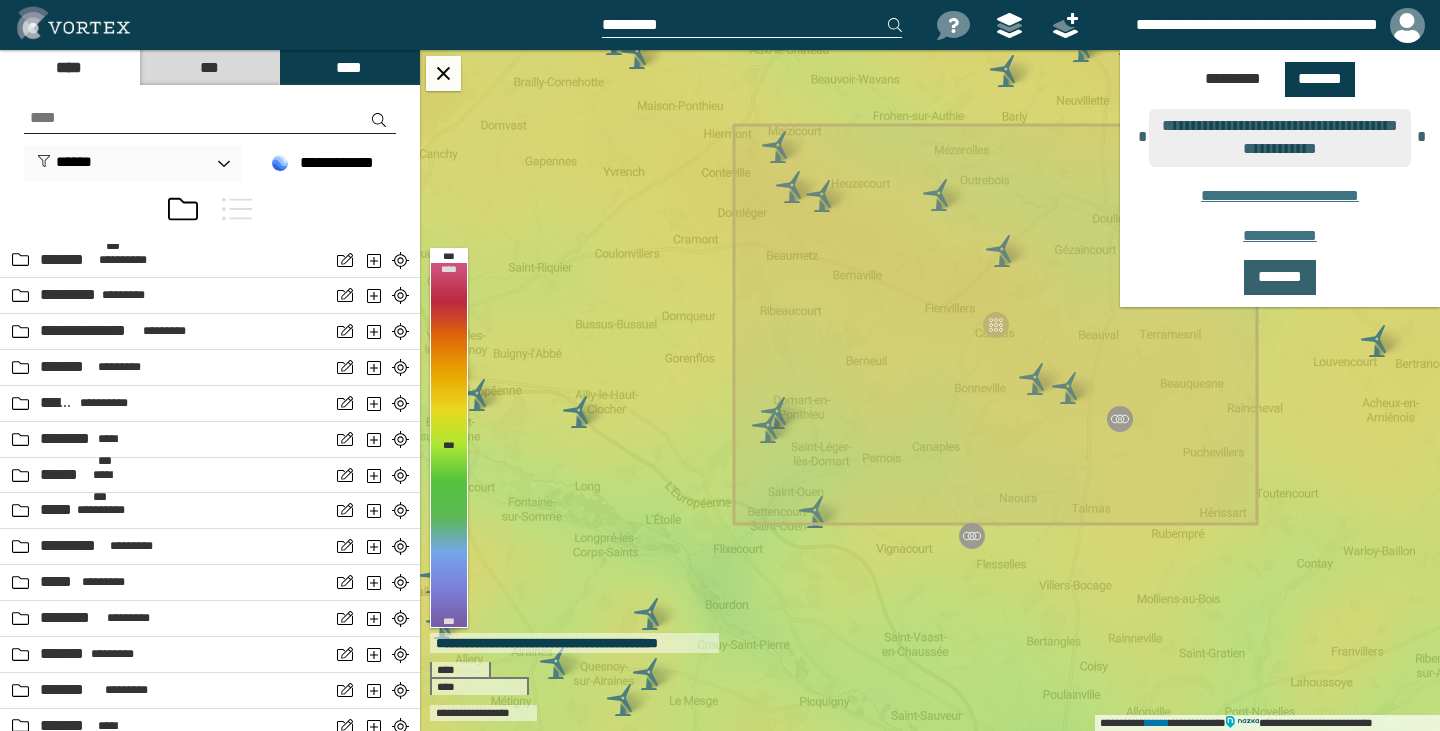 click on "*******" at bounding box center [1280, 277] 